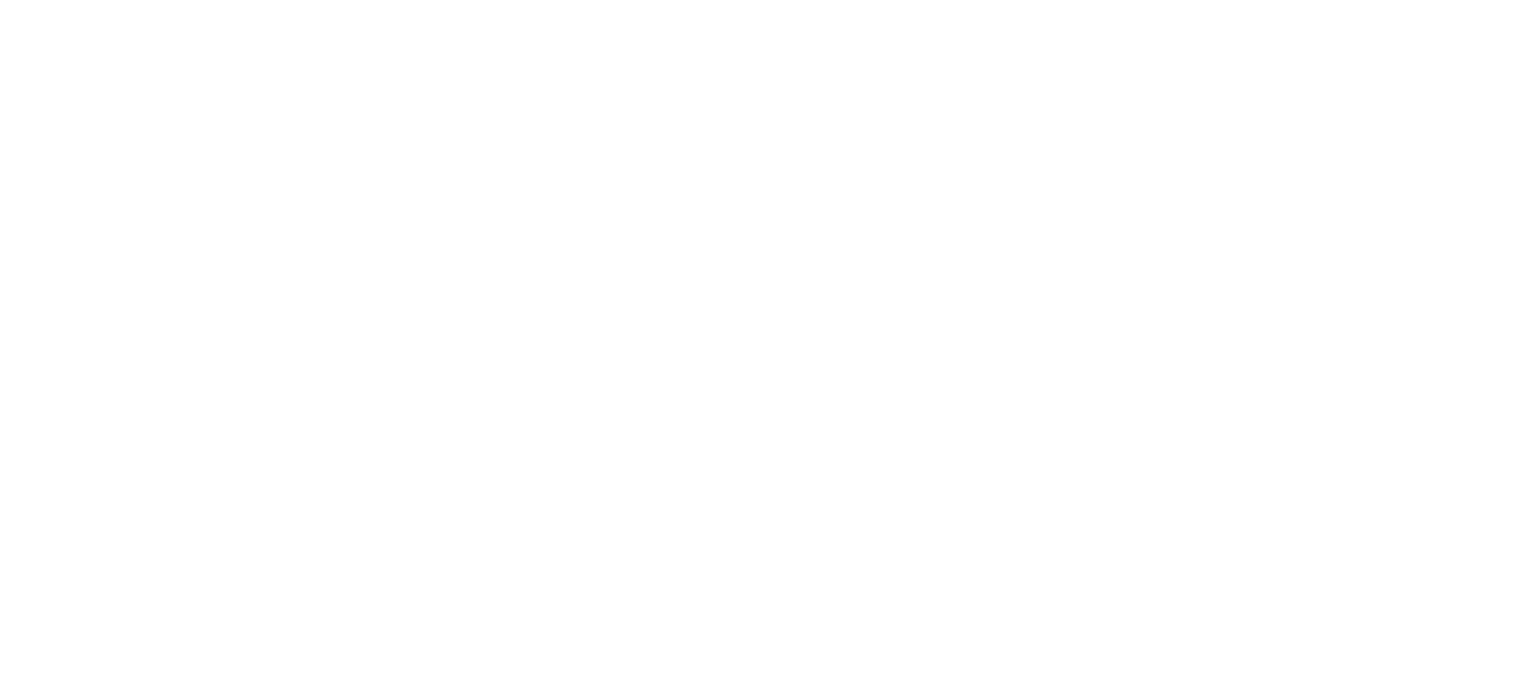 scroll, scrollTop: 0, scrollLeft: 0, axis: both 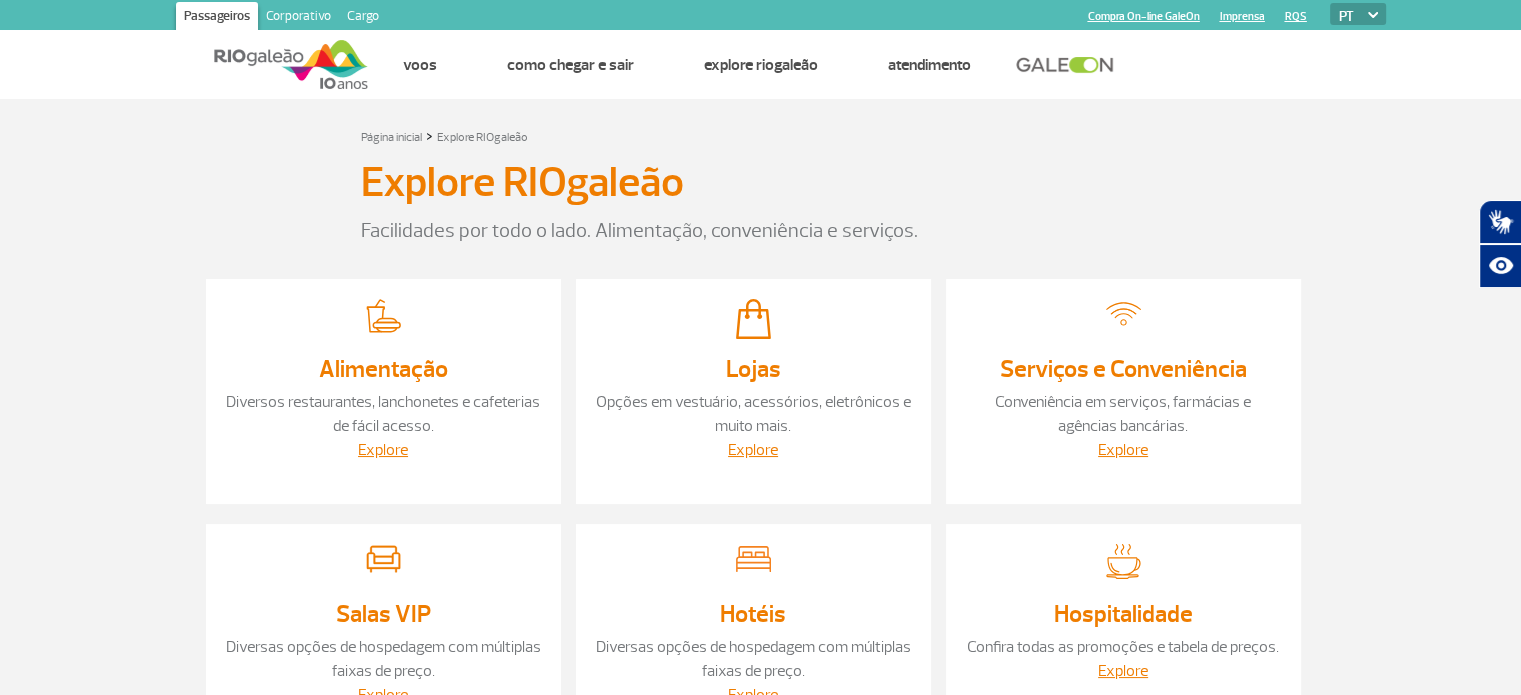 click on "Explore RIOgaleão Facilidades por todo o lado. Alimentação, conveniência e serviços." at bounding box center (761, 197) 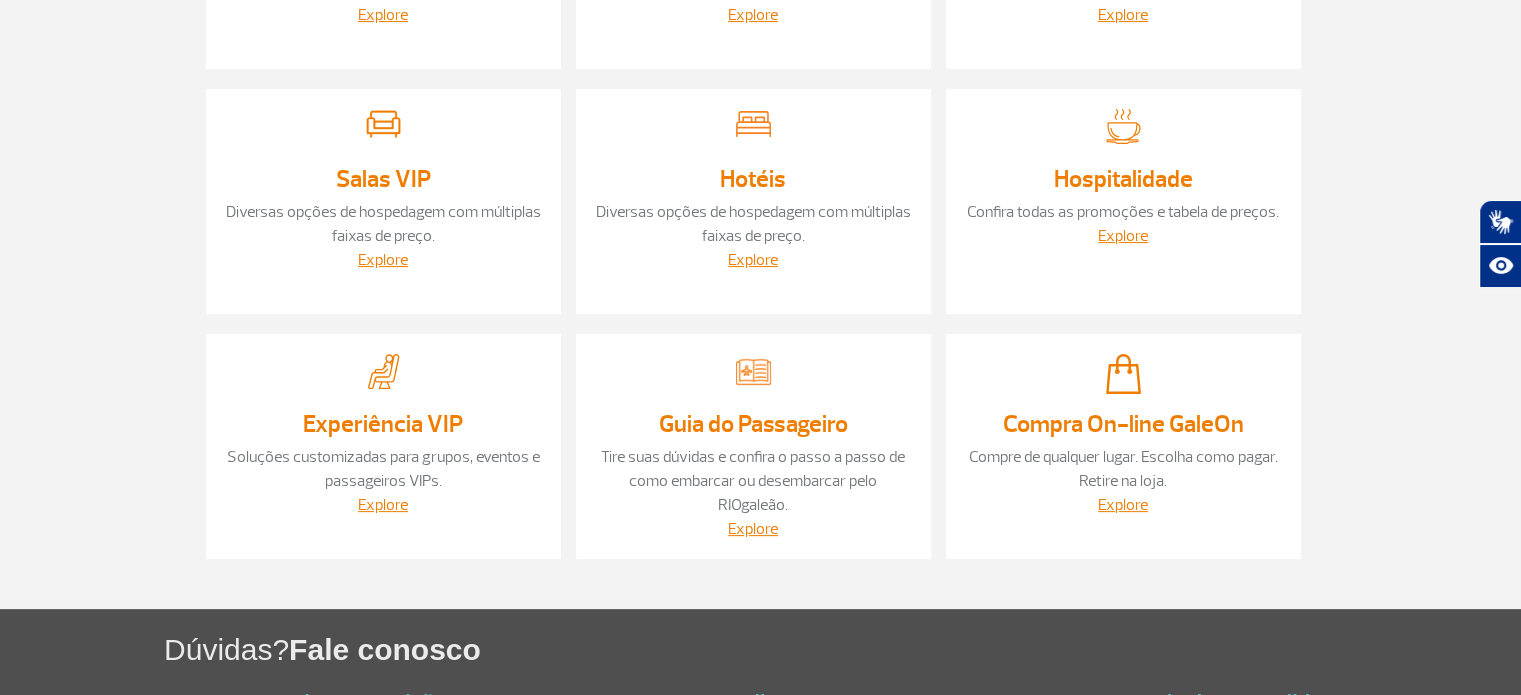 scroll, scrollTop: 467, scrollLeft: 0, axis: vertical 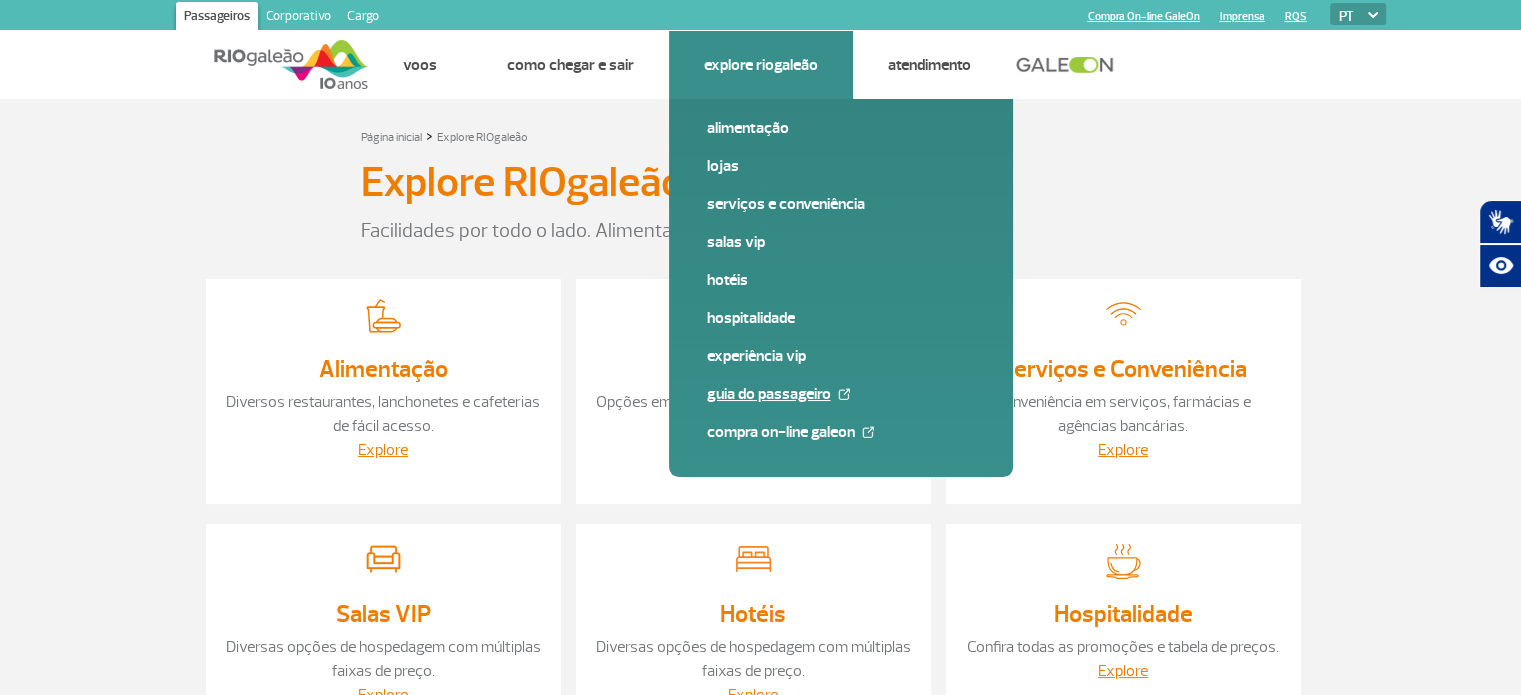 click on "Guia do Passageiro" at bounding box center [841, 402] 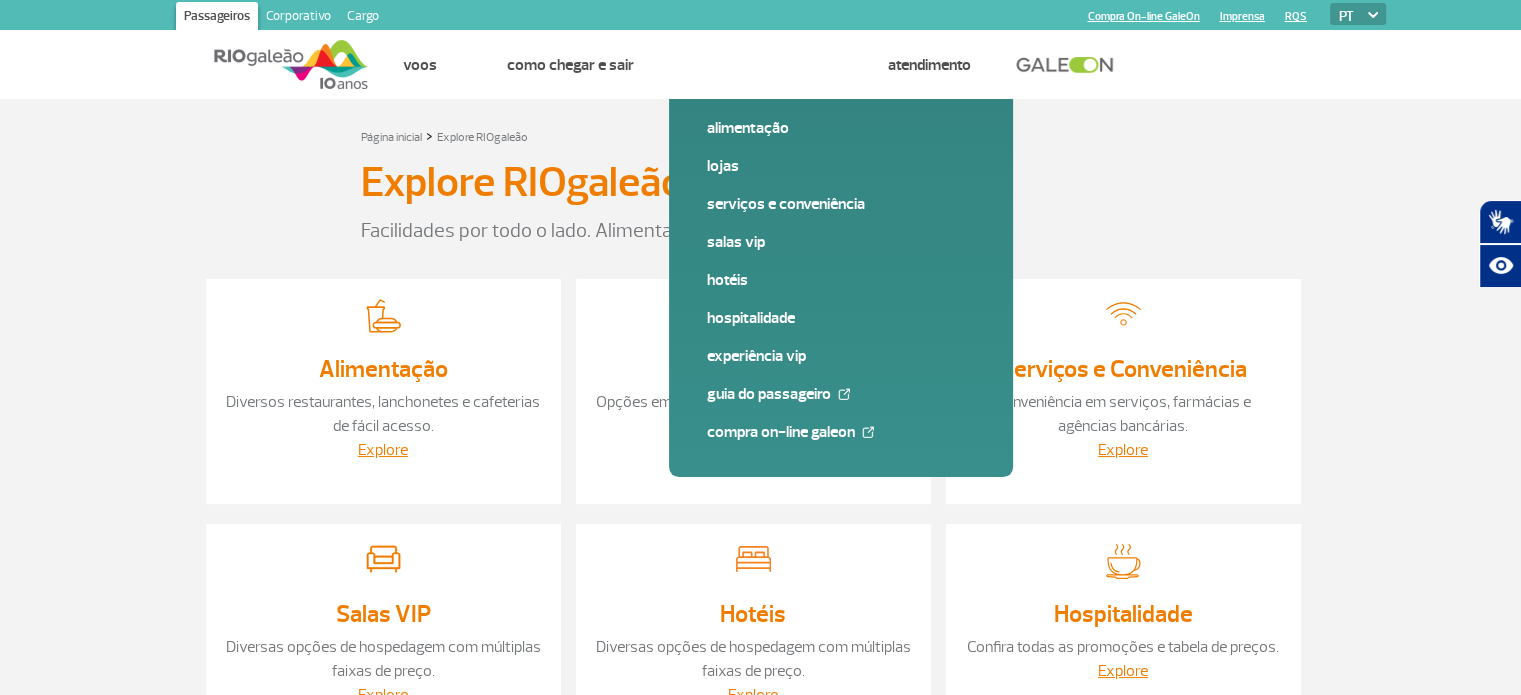 click at bounding box center [291, 64] 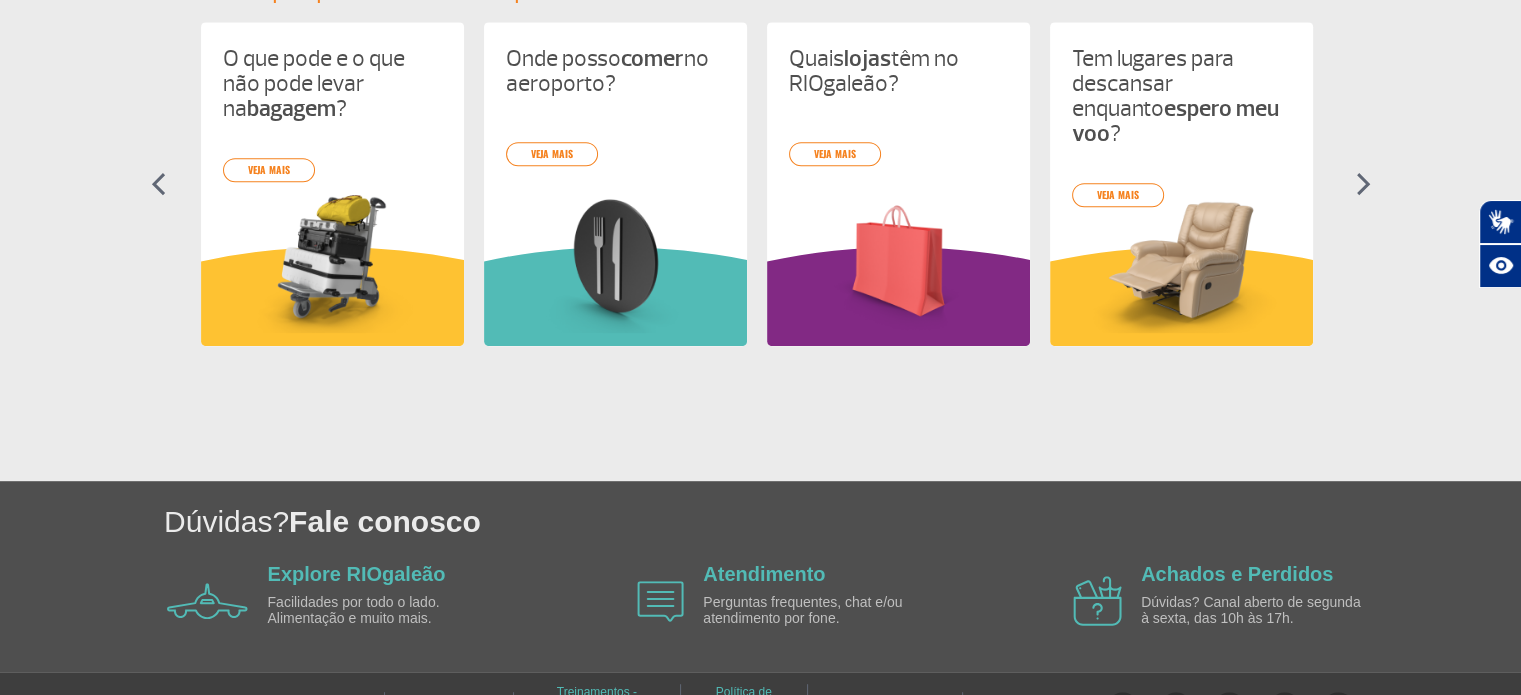 scroll, scrollTop: 1009, scrollLeft: 0, axis: vertical 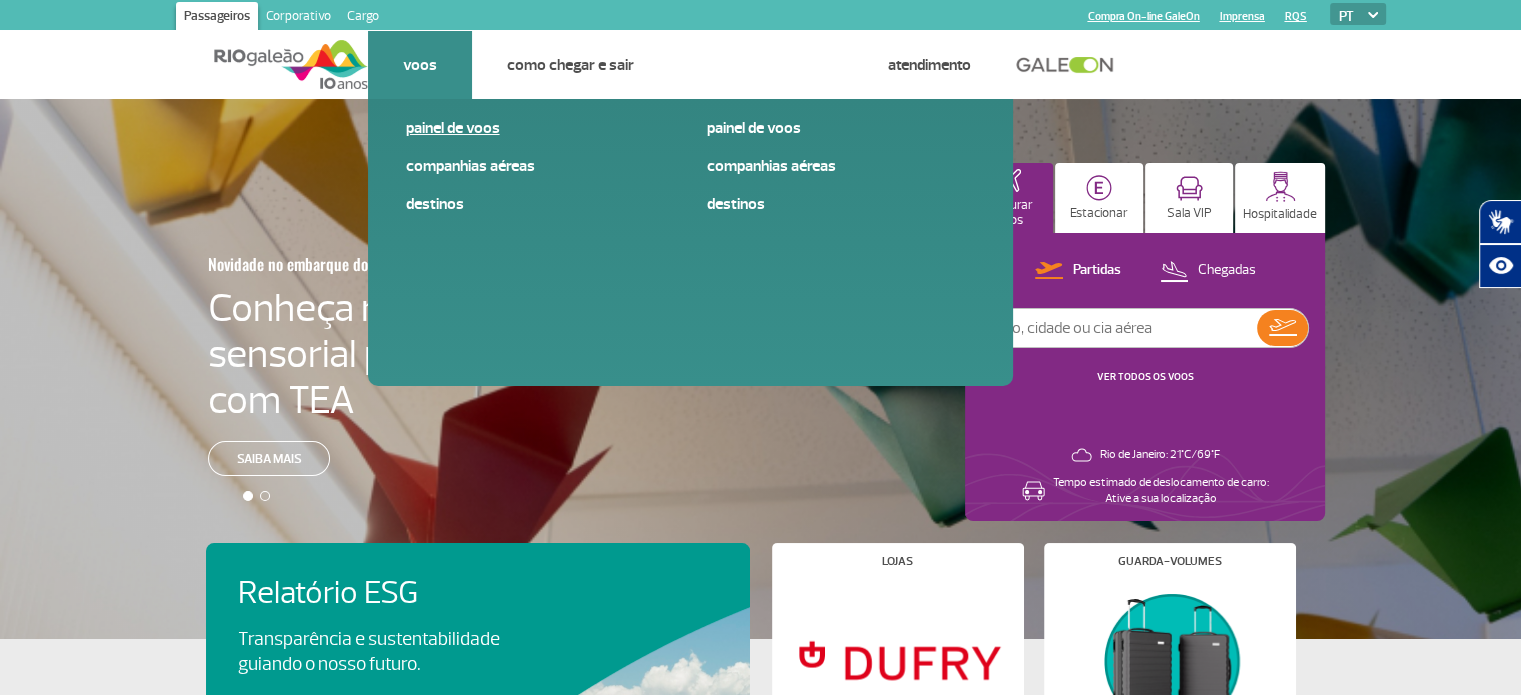 click on "Painel de voos" at bounding box center (540, 128) 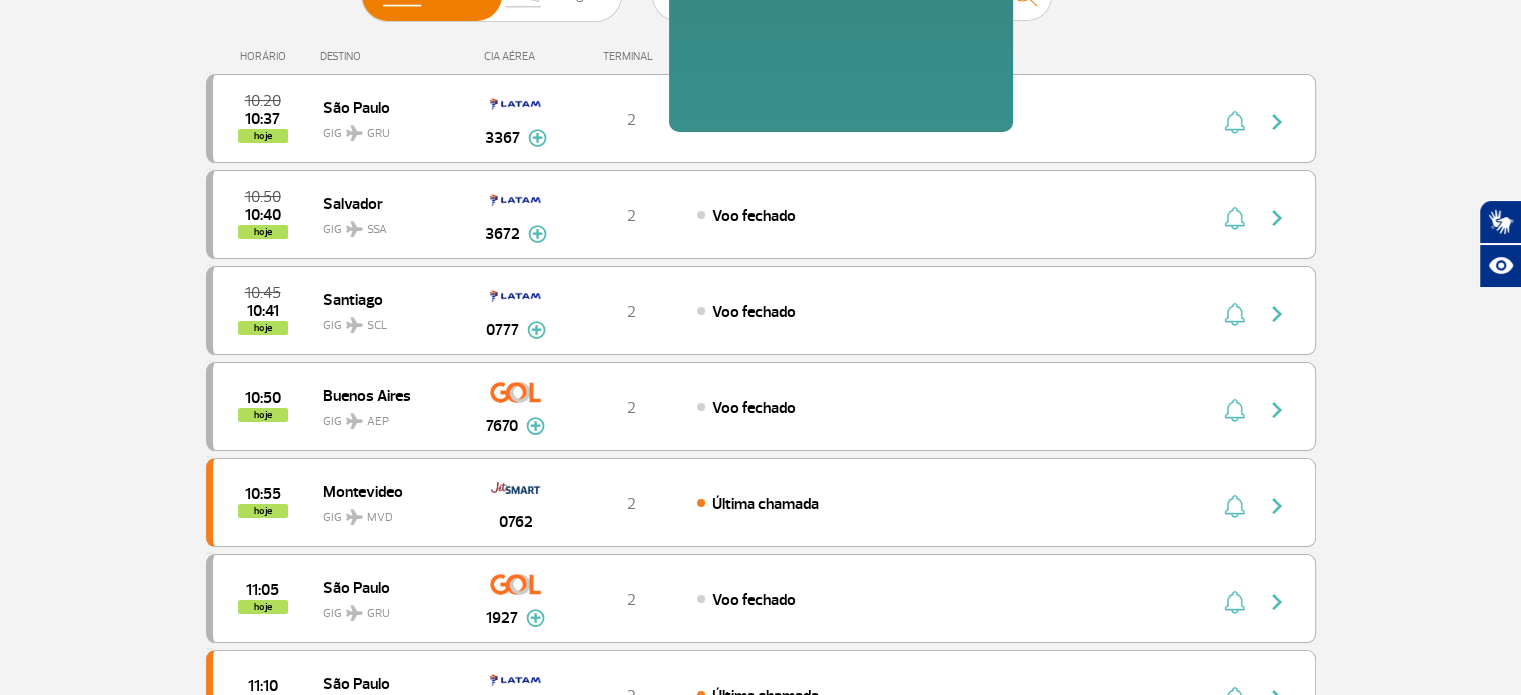 scroll, scrollTop: 257, scrollLeft: 0, axis: vertical 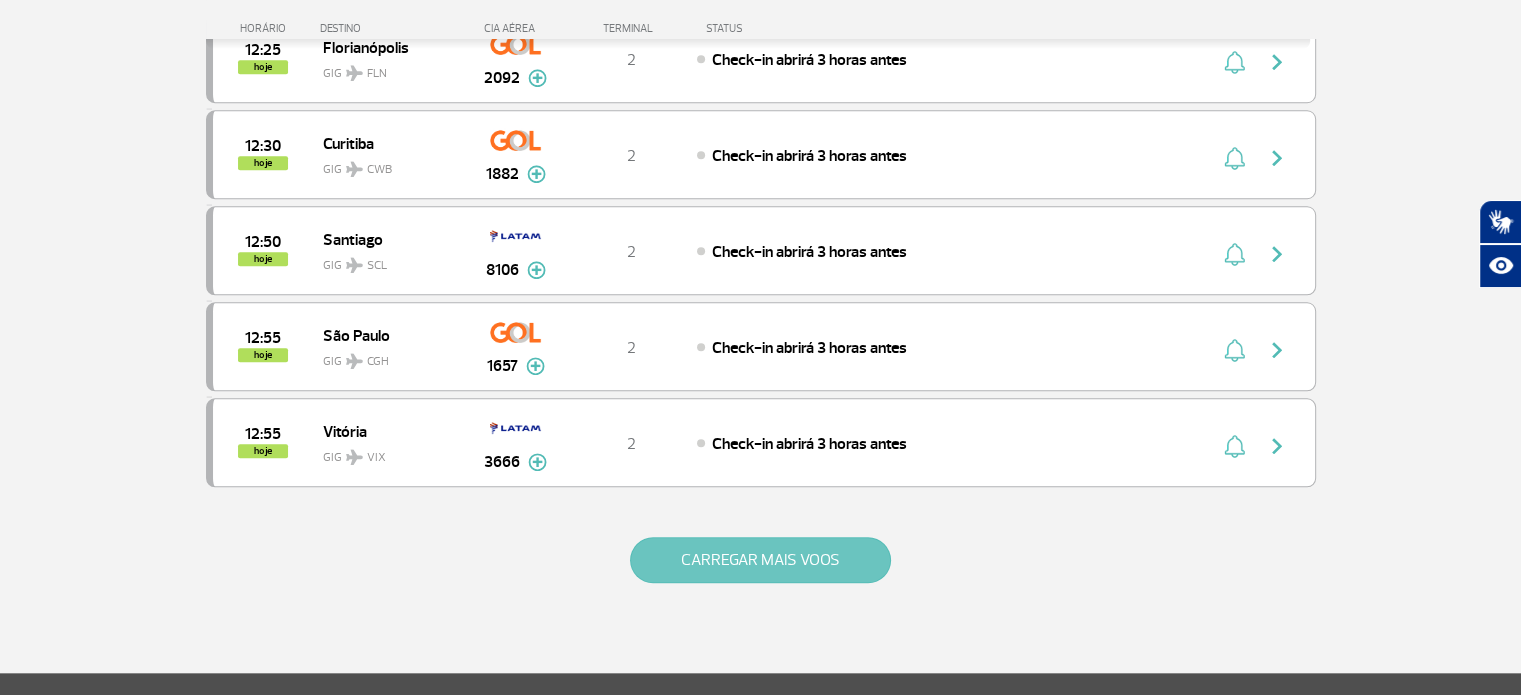 click on "CARREGAR MAIS VOOS" at bounding box center (760, 560) 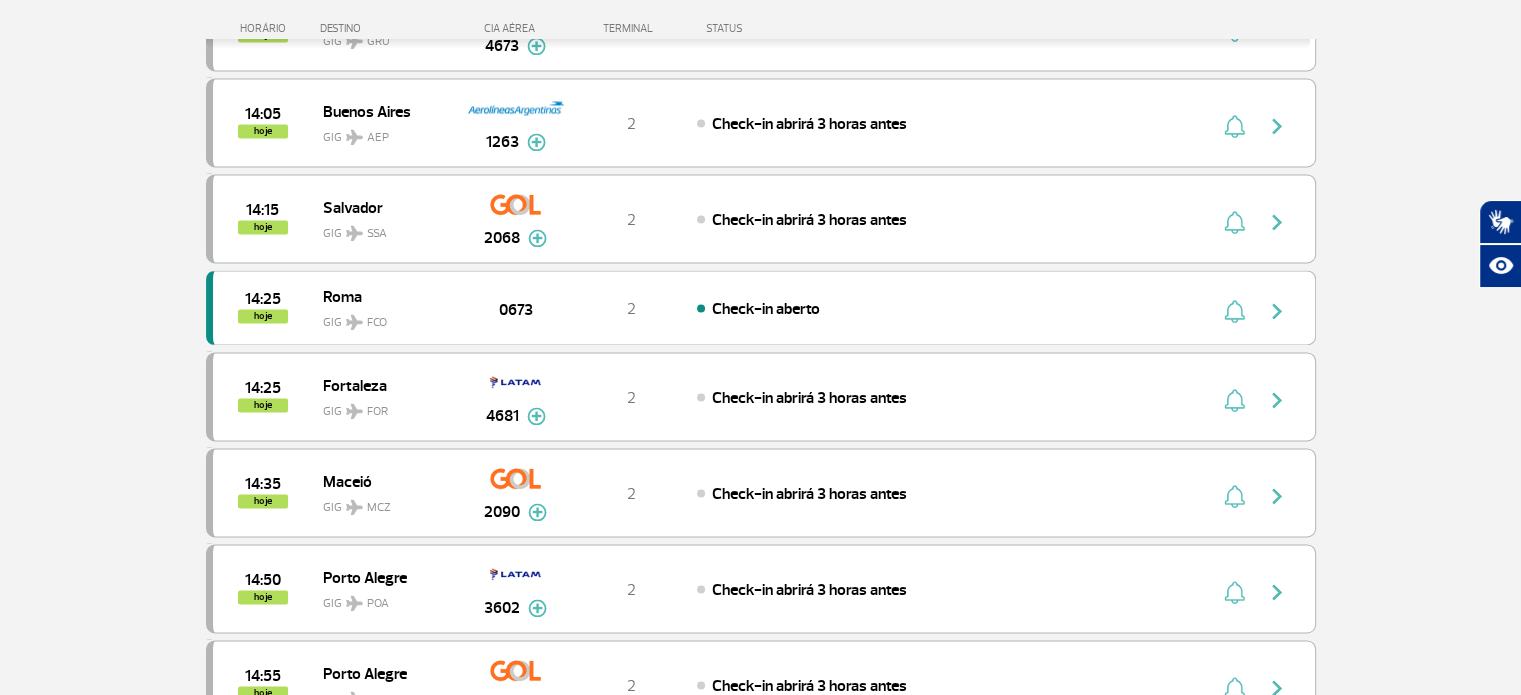 scroll, scrollTop: 2967, scrollLeft: 0, axis: vertical 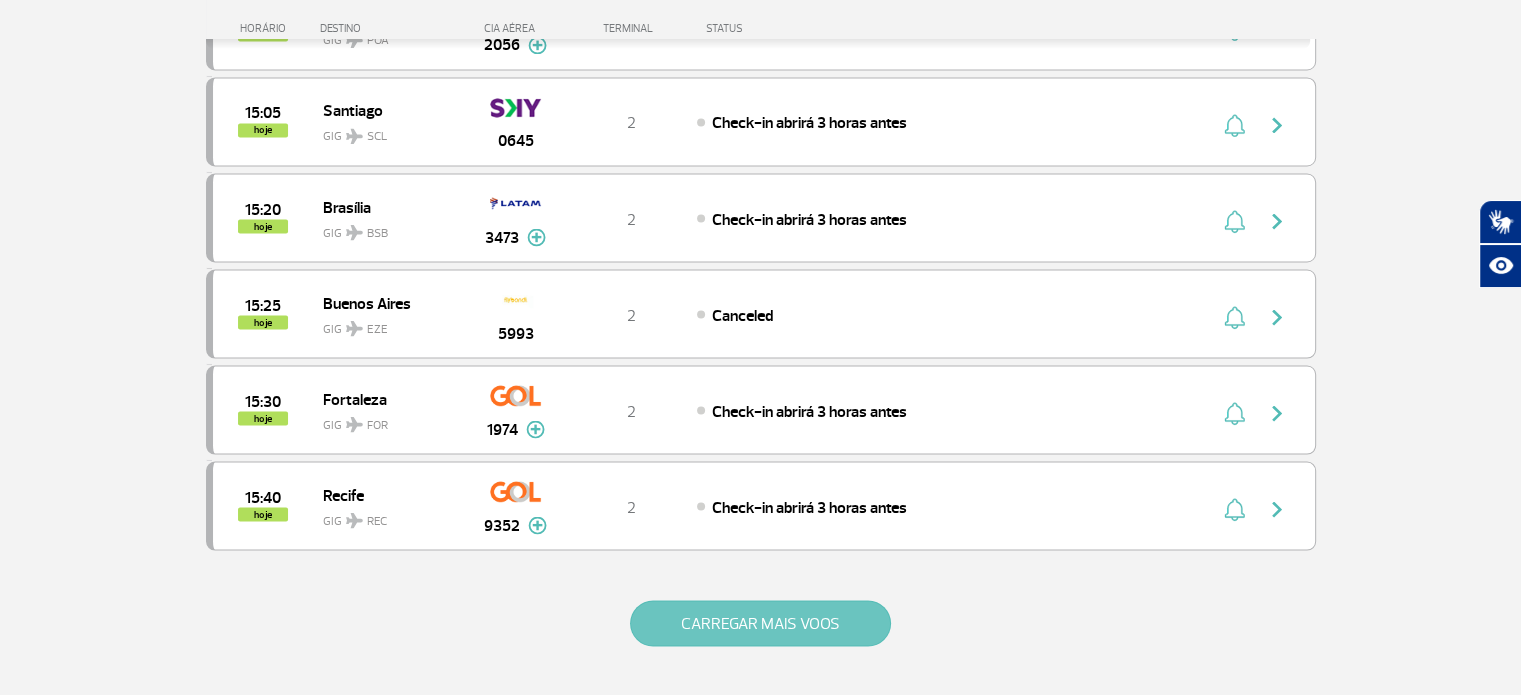 click on "CARREGAR MAIS VOOS" at bounding box center (760, 623) 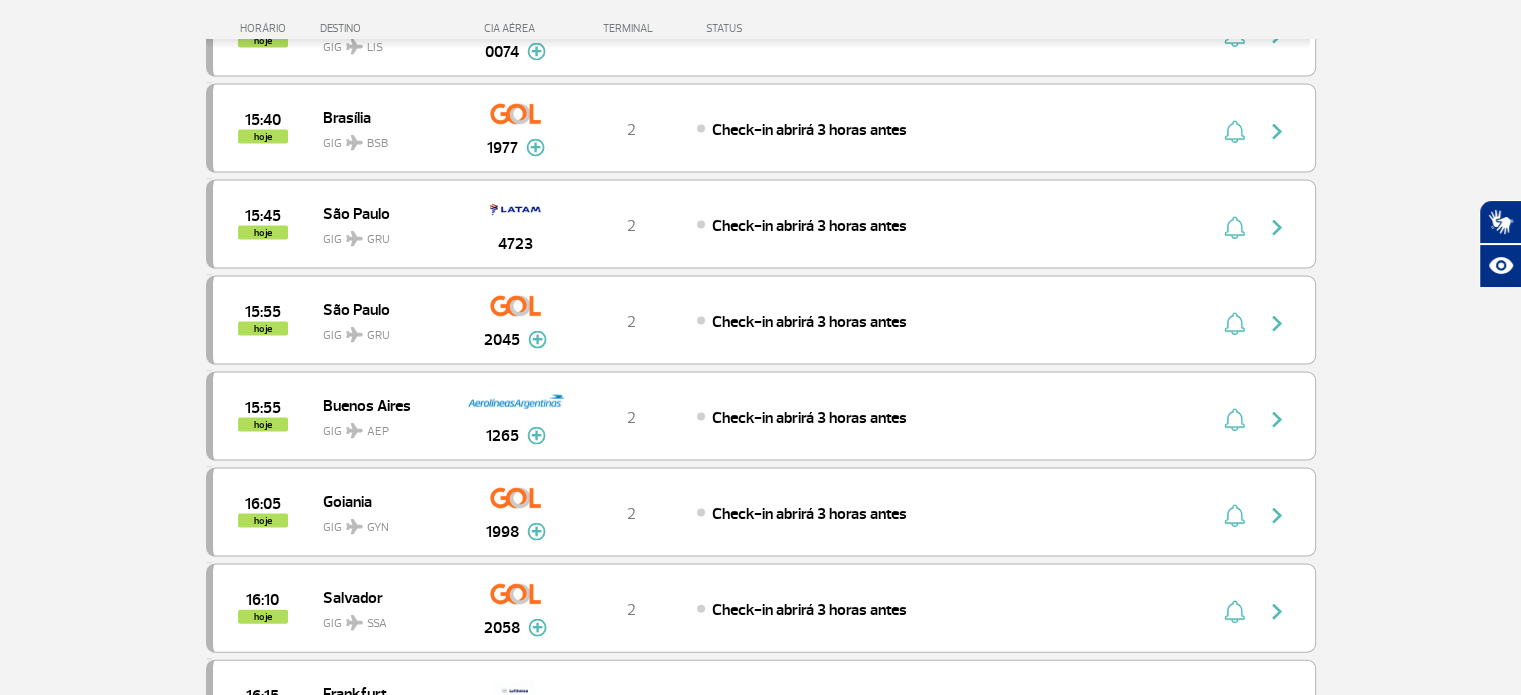 scroll, scrollTop: 4231, scrollLeft: 0, axis: vertical 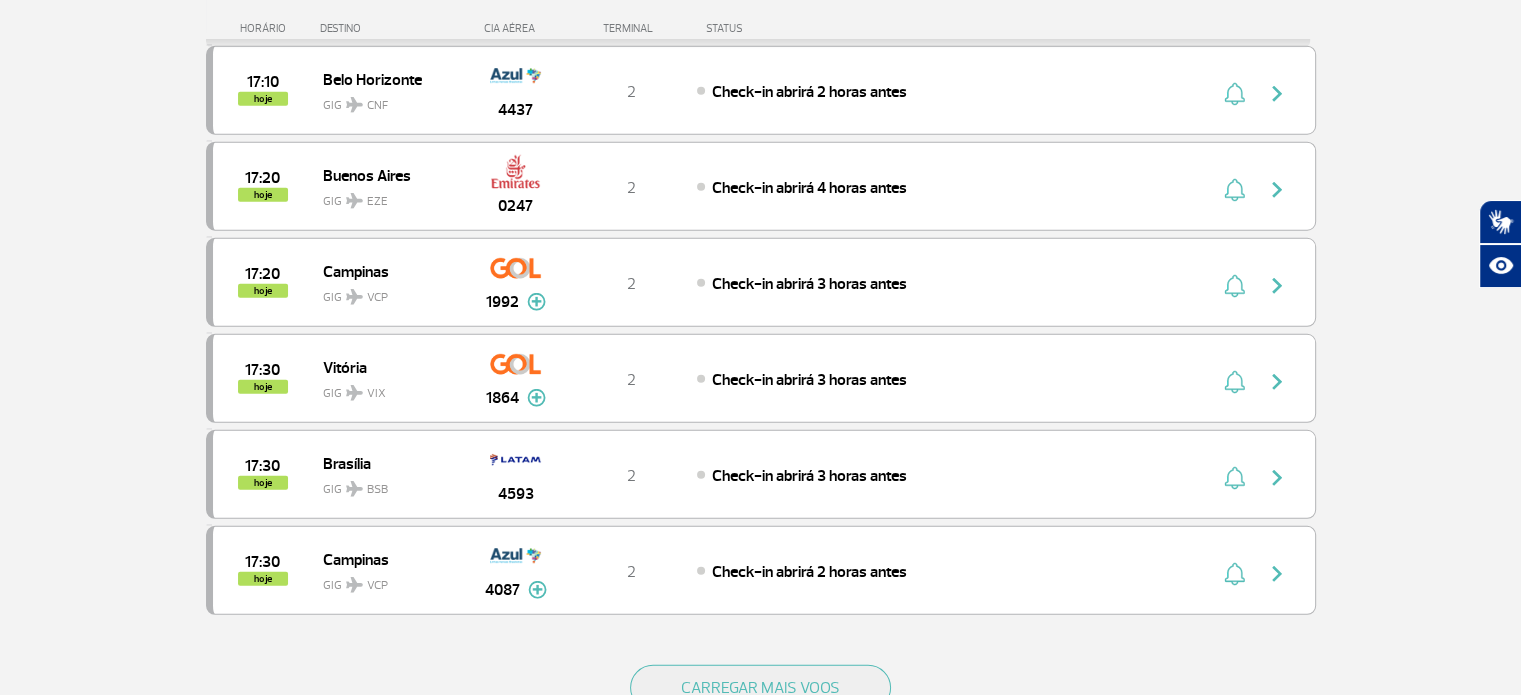 click on "CARREGAR MAIS VOOS" at bounding box center (761, 720) 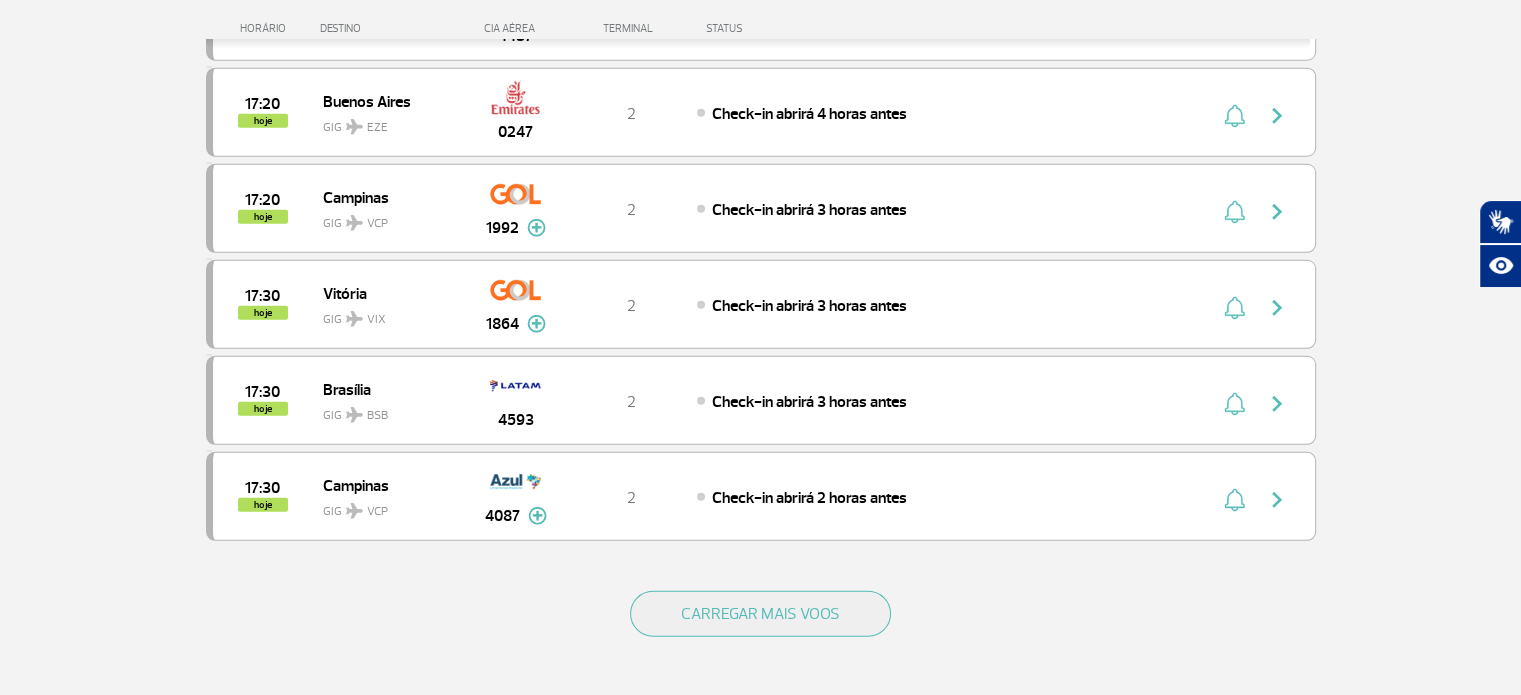 scroll, scrollTop: 5214, scrollLeft: 0, axis: vertical 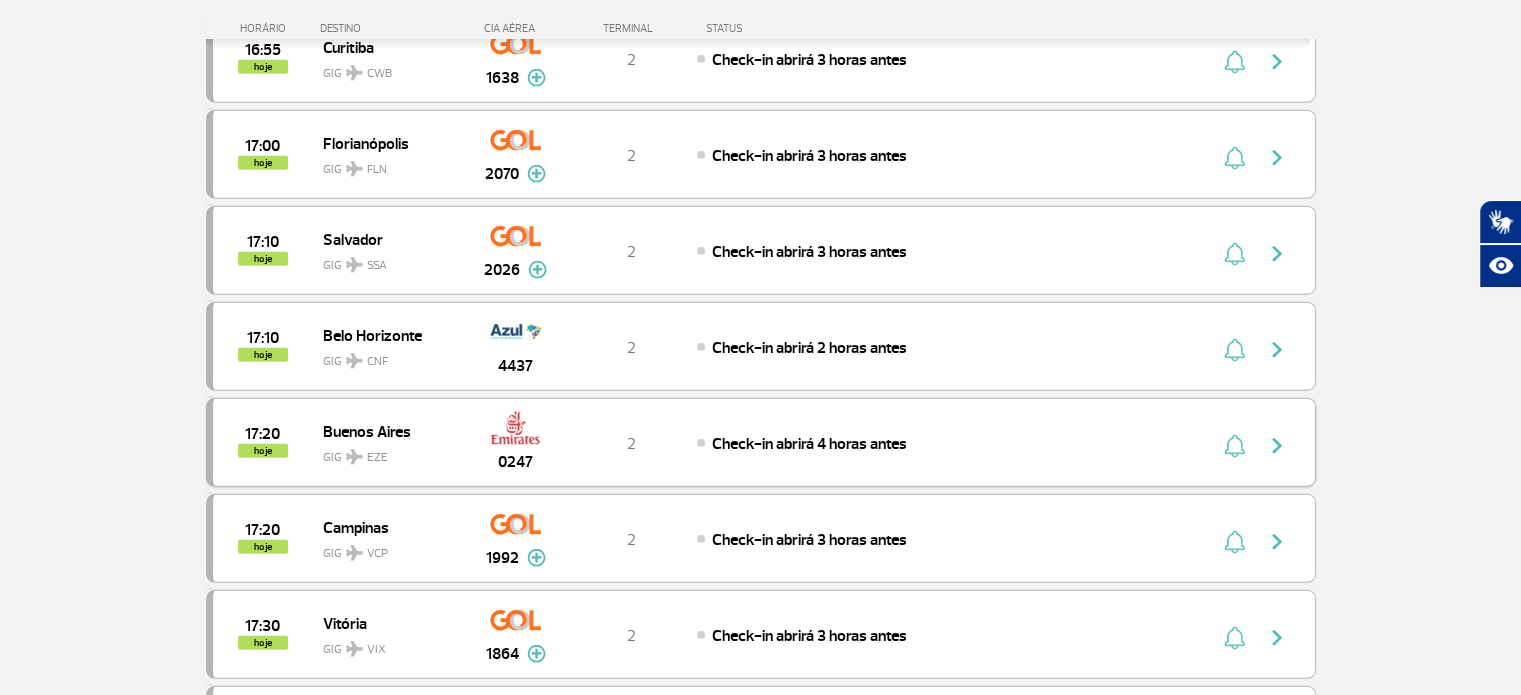 click at bounding box center [1277, 446] 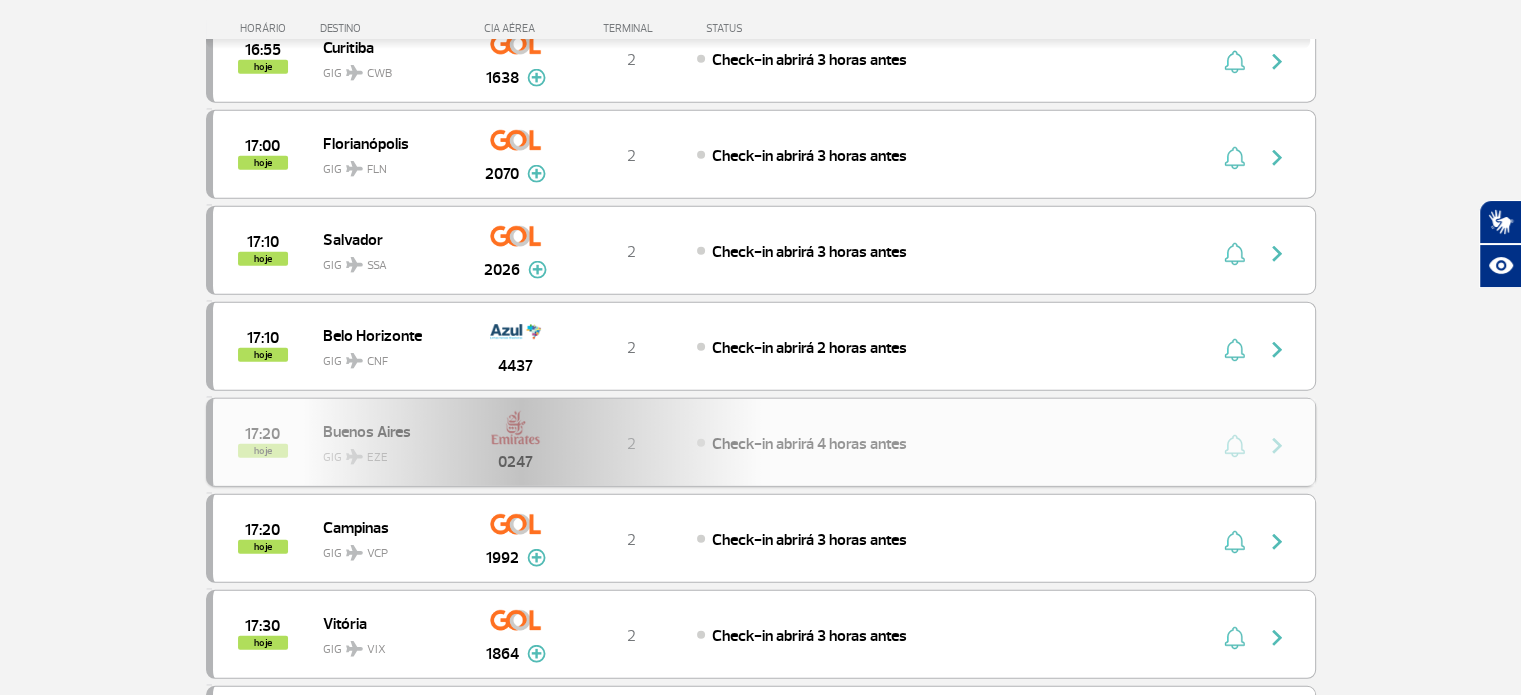 scroll, scrollTop: 0, scrollLeft: 0, axis: both 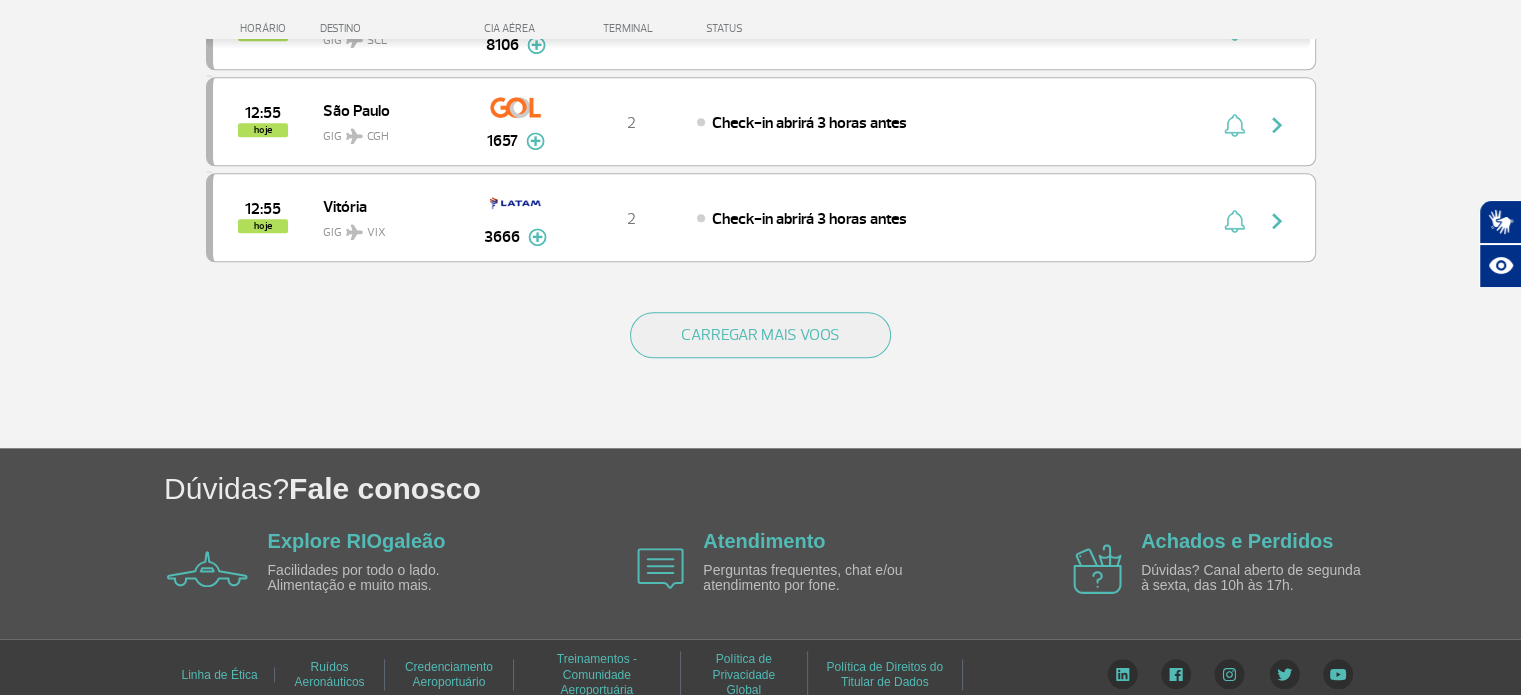 click on "CARREGAR MAIS VOOS" at bounding box center [761, 367] 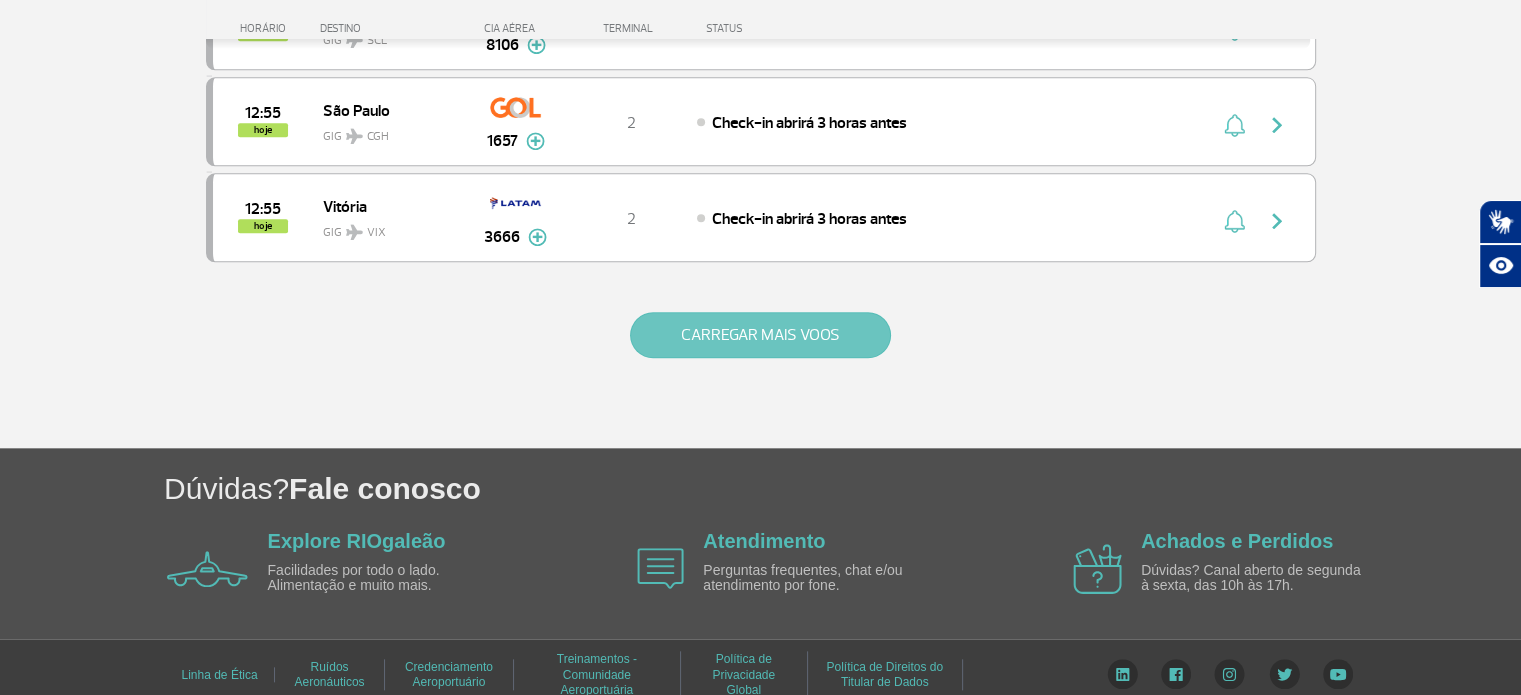 click on "CARREGAR MAIS VOOS" at bounding box center (760, 335) 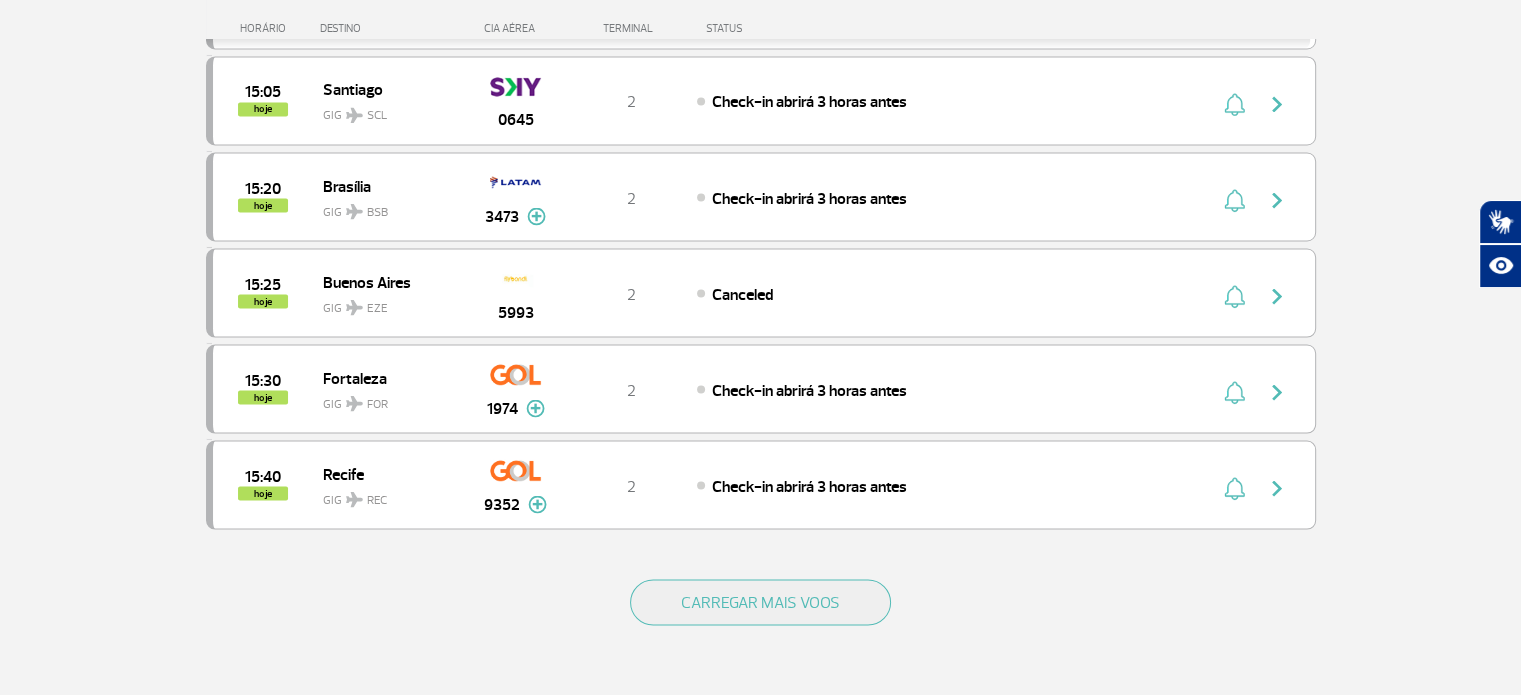 scroll, scrollTop: 3703, scrollLeft: 0, axis: vertical 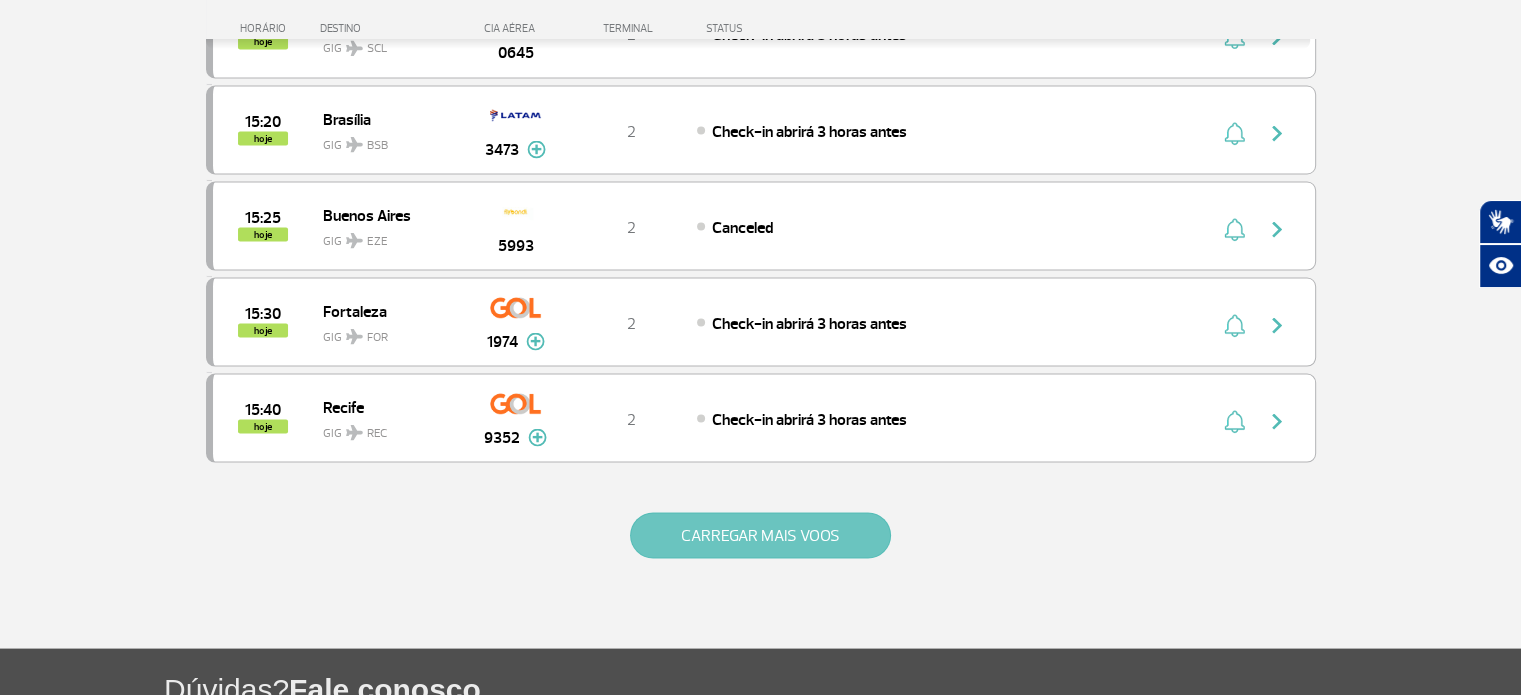 click on "CARREGAR MAIS VOOS" at bounding box center (760, 535) 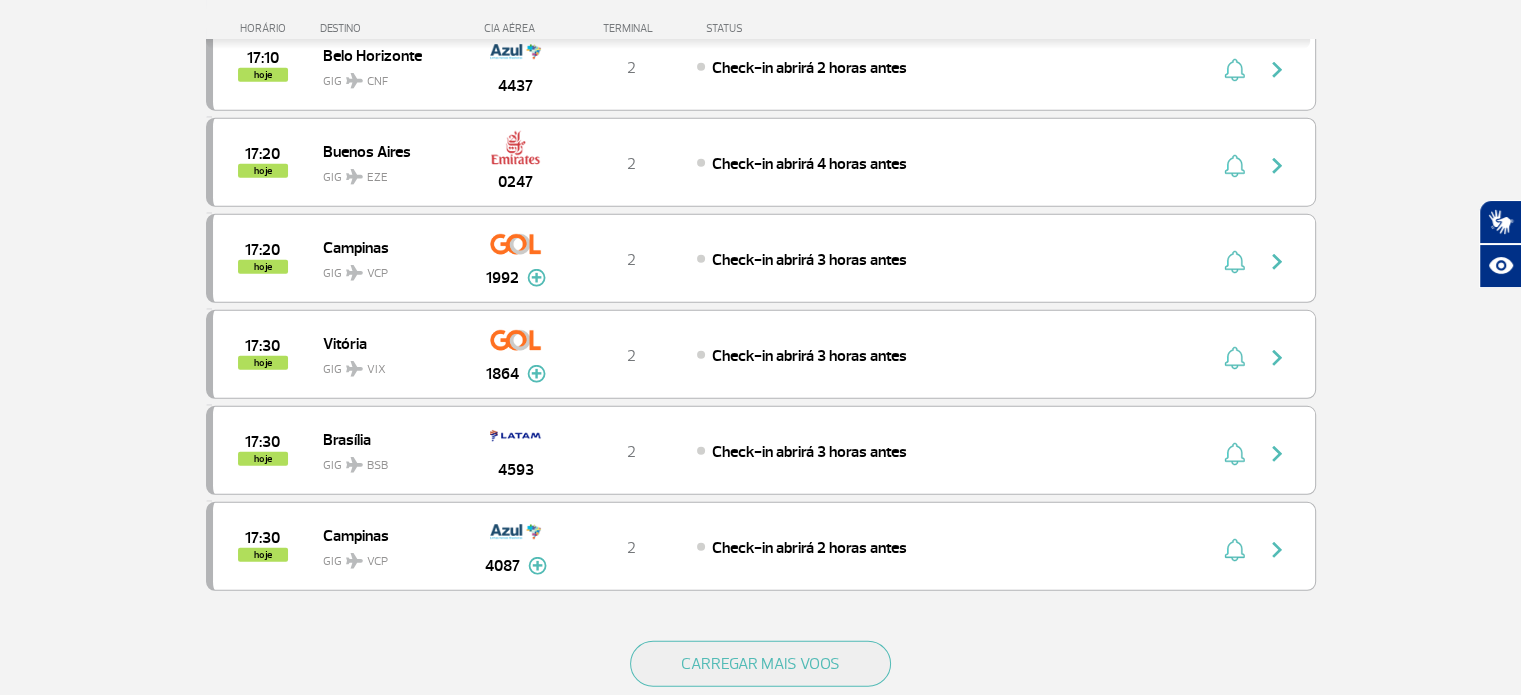 scroll, scrollTop: 5762, scrollLeft: 0, axis: vertical 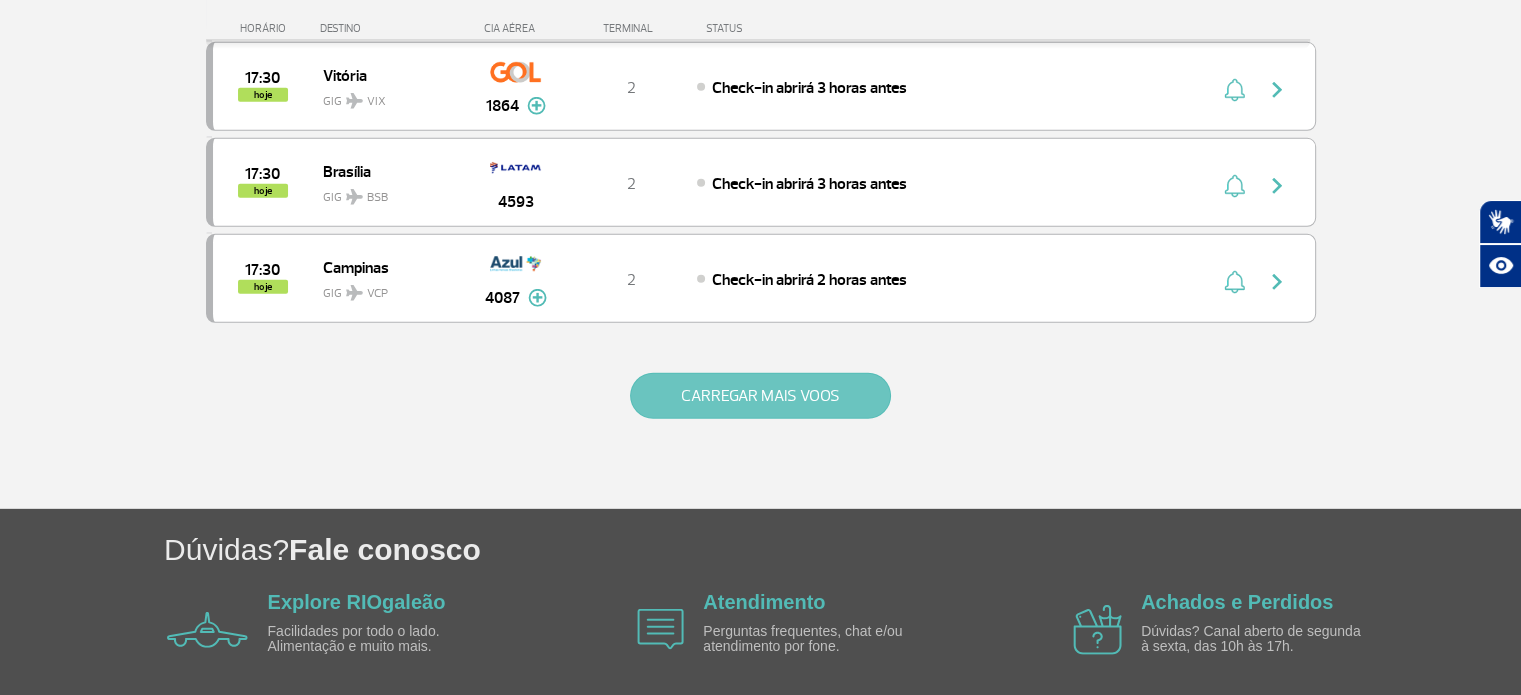 drag, startPoint x: 818, startPoint y: 361, endPoint x: 831, endPoint y: 347, distance: 19.104973 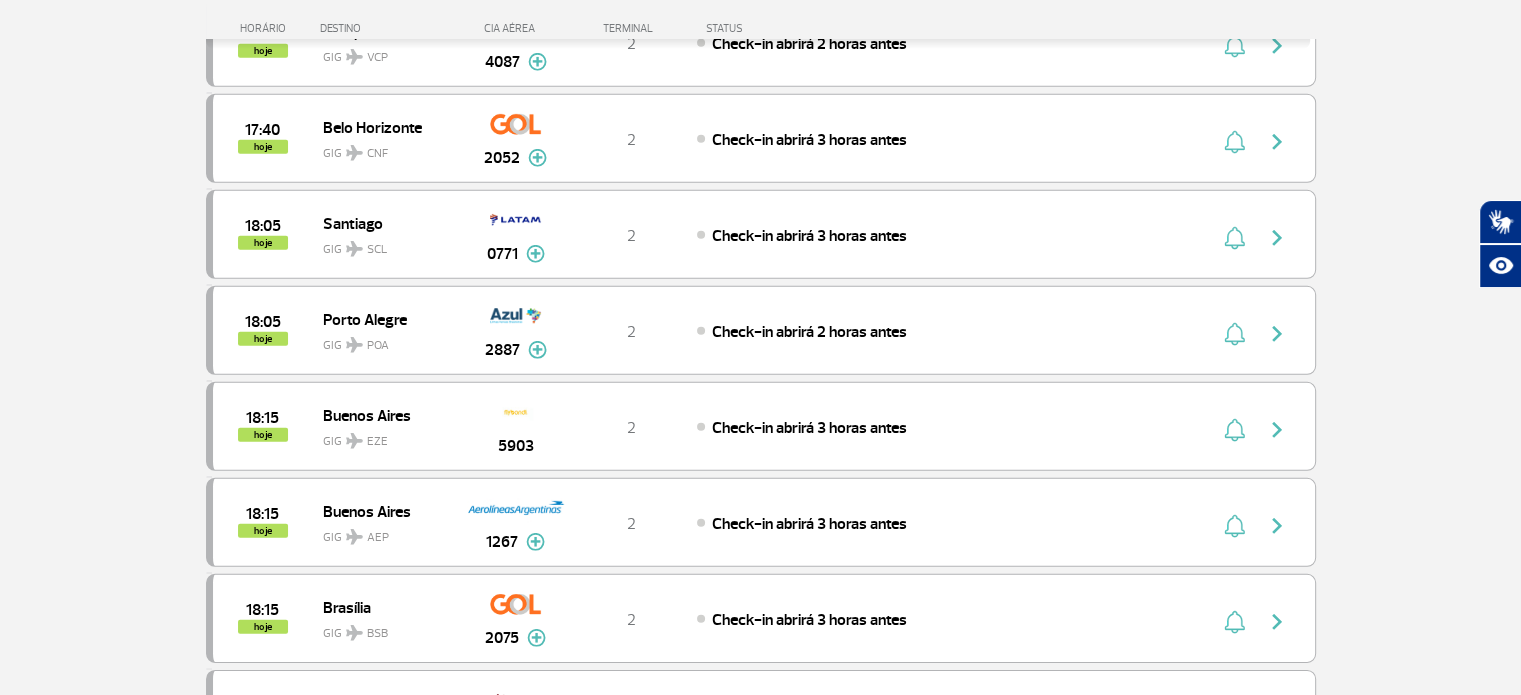 scroll, scrollTop: 6008, scrollLeft: 0, axis: vertical 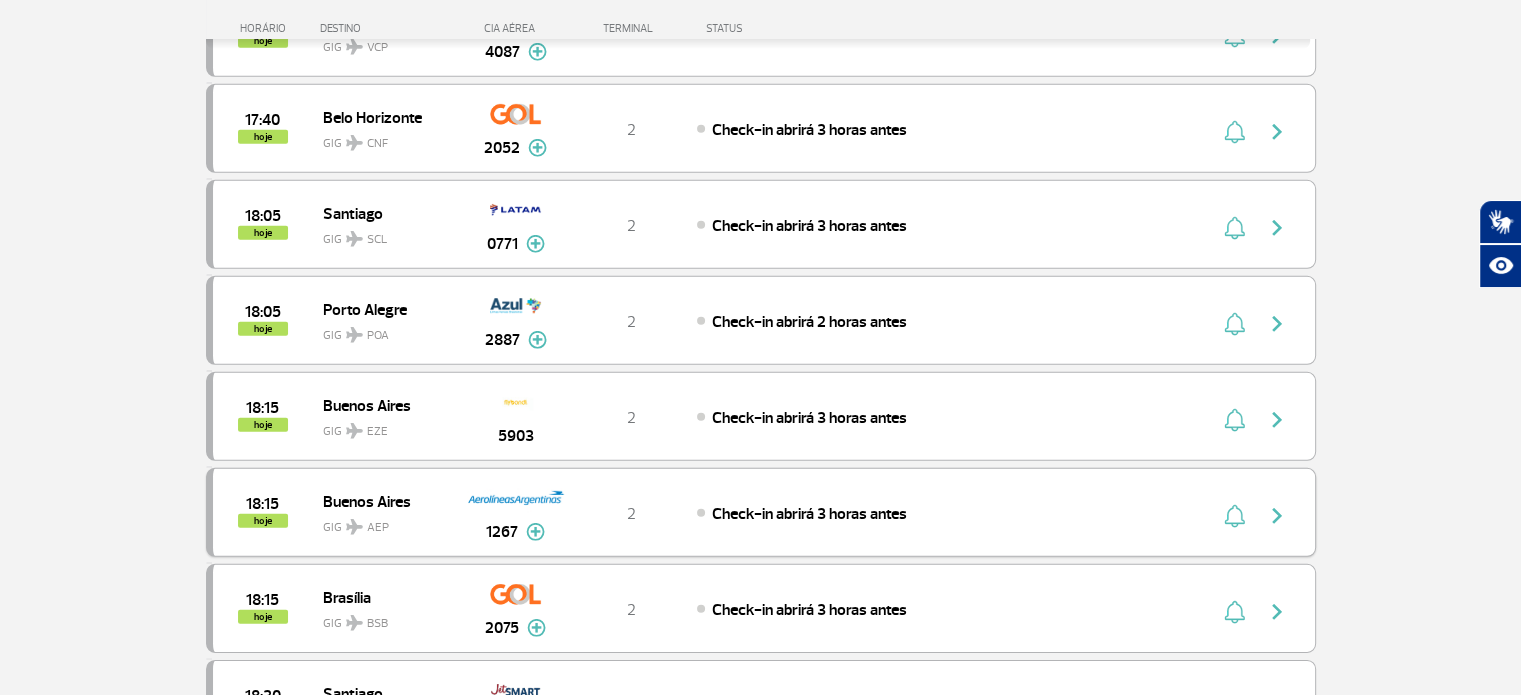 click at bounding box center [1277, 516] 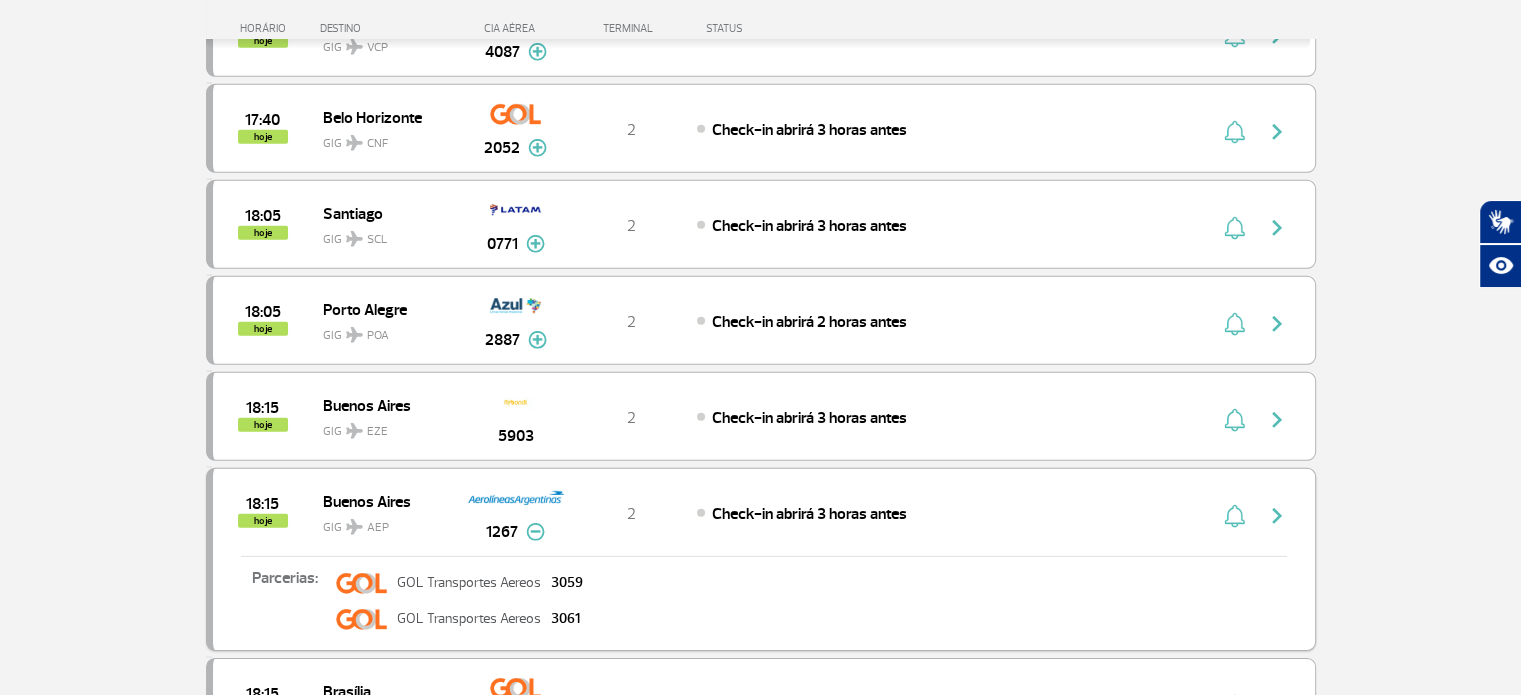 click at bounding box center (535, 532) 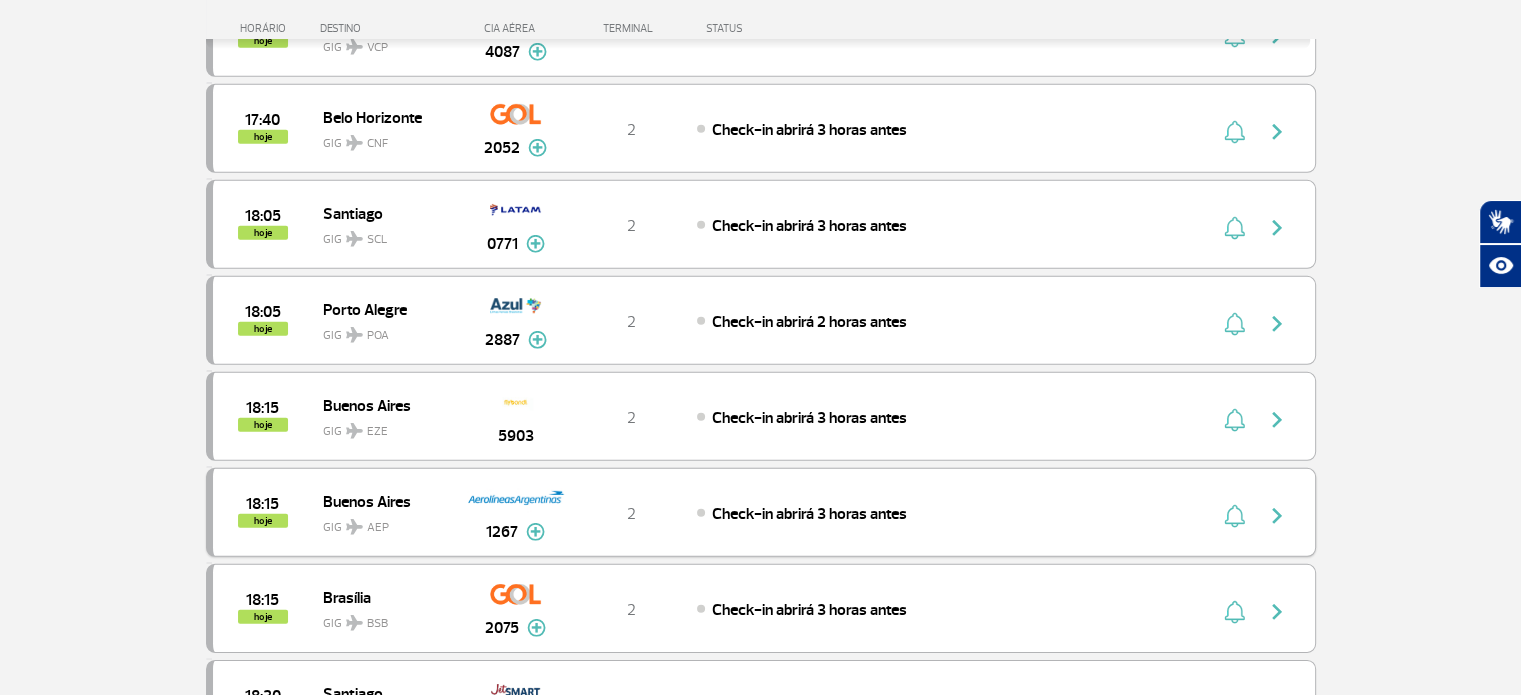 click at bounding box center (1277, 516) 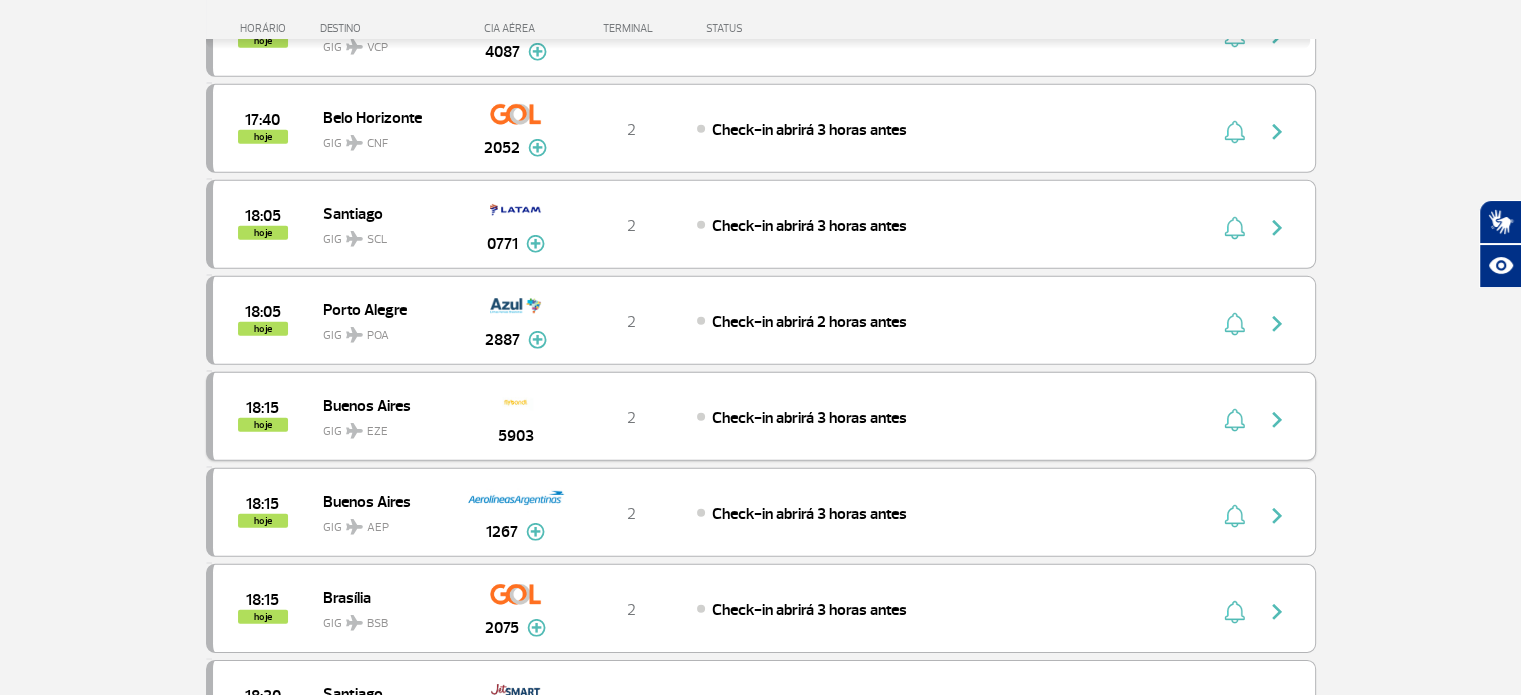 drag, startPoint x: 1282, startPoint y: 463, endPoint x: 1012, endPoint y: 369, distance: 285.89508 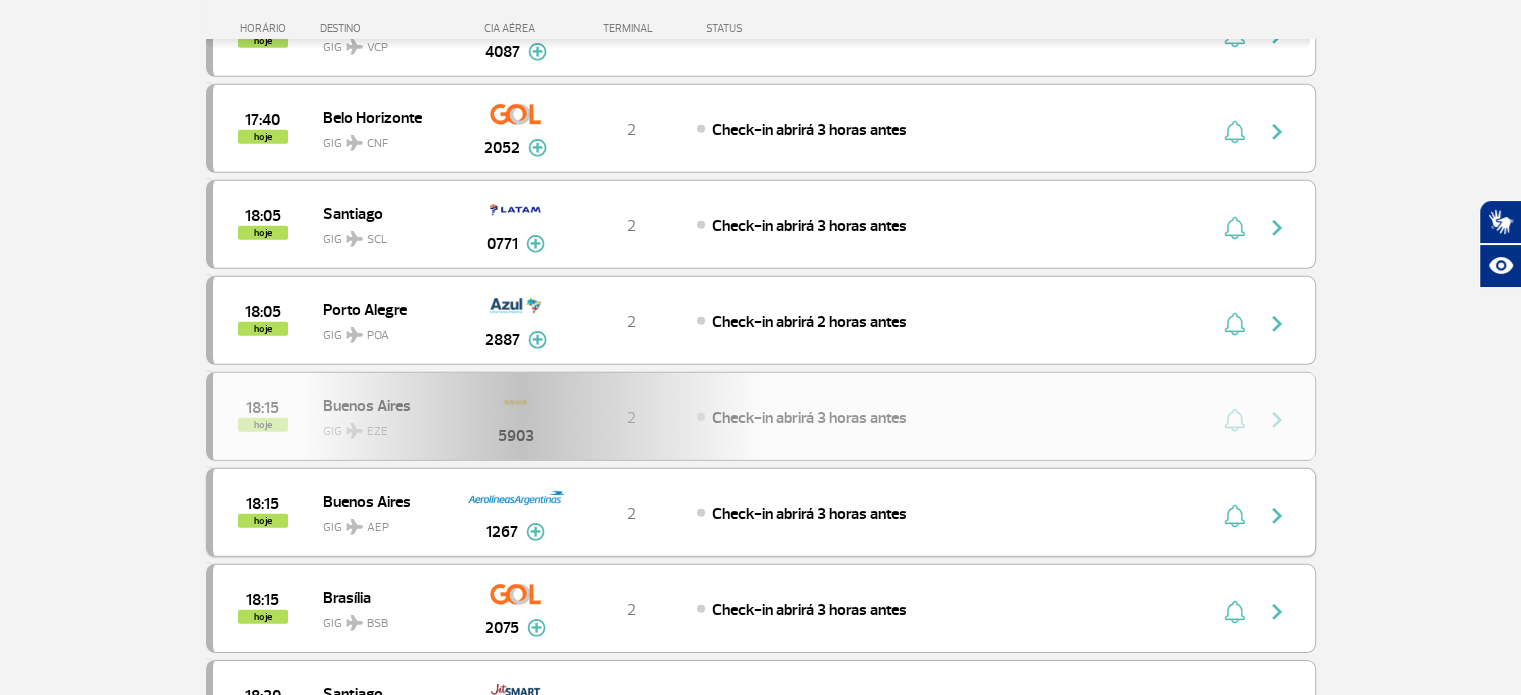 click on "Check-in abrirá 3 horas antes" at bounding box center (917, 513) 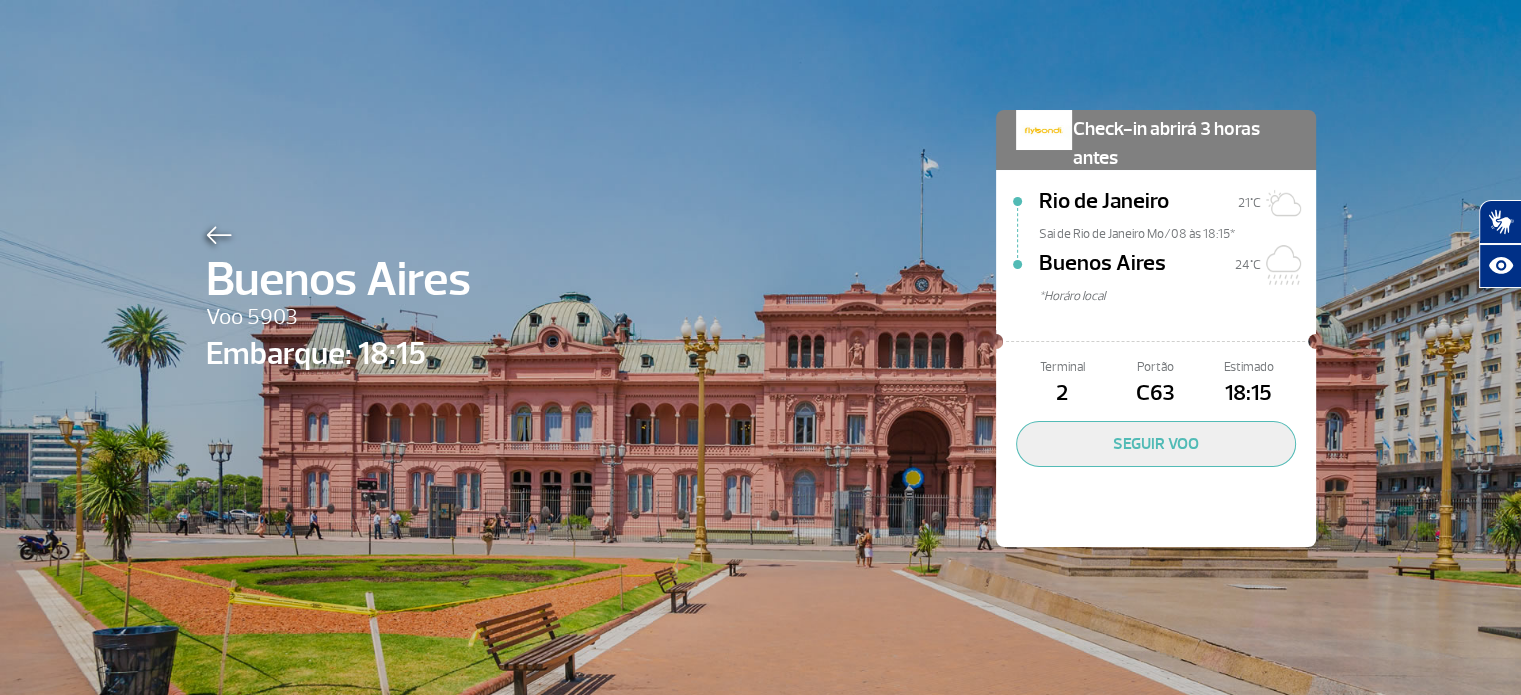 scroll, scrollTop: 0, scrollLeft: 0, axis: both 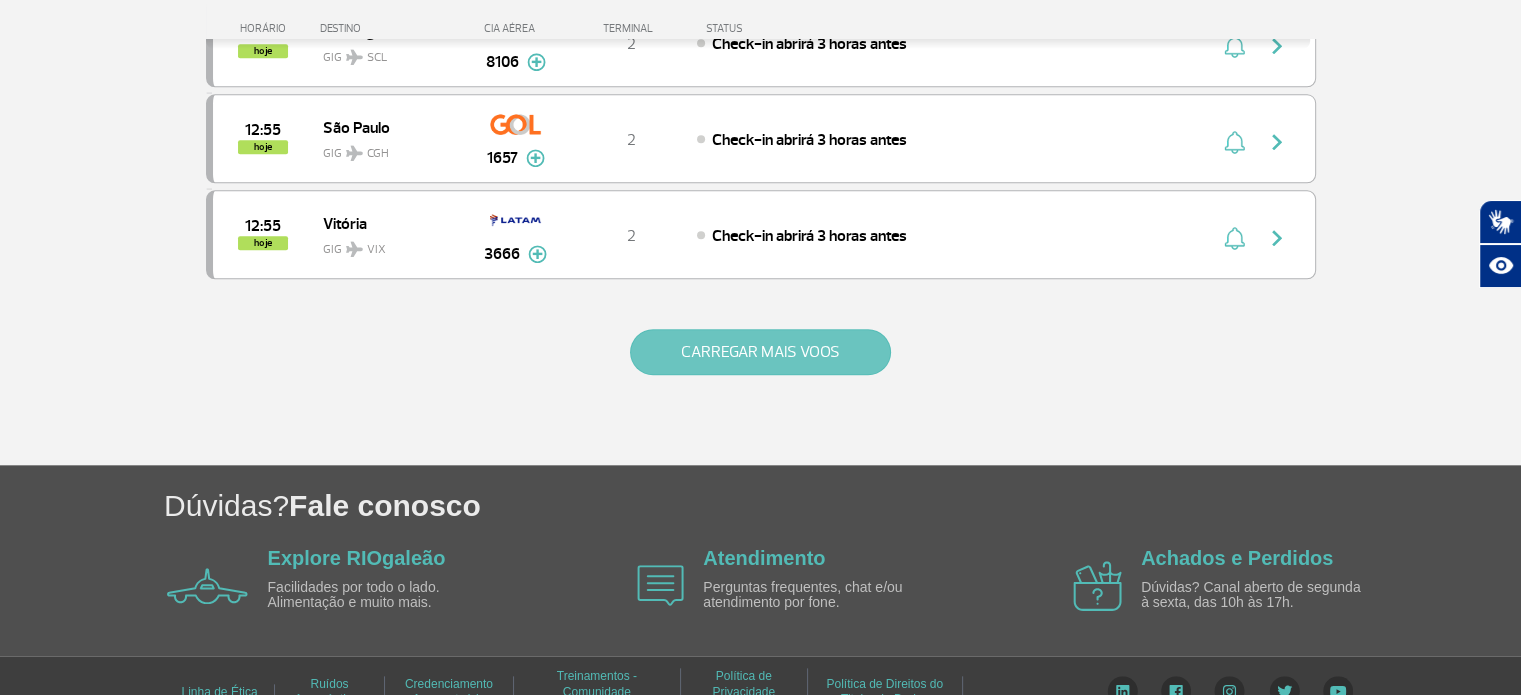 click on "CARREGAR MAIS VOOS" at bounding box center (760, 352) 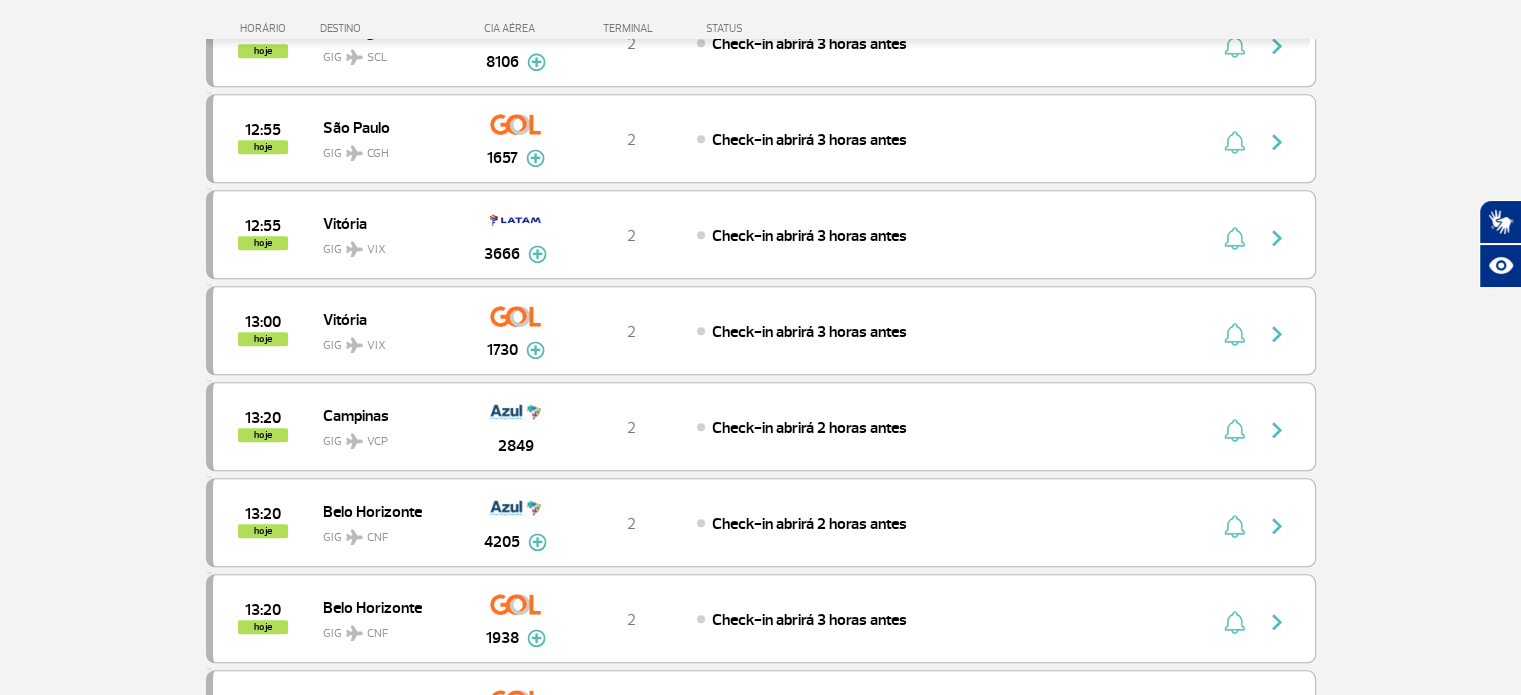 scroll, scrollTop: 3888, scrollLeft: 0, axis: vertical 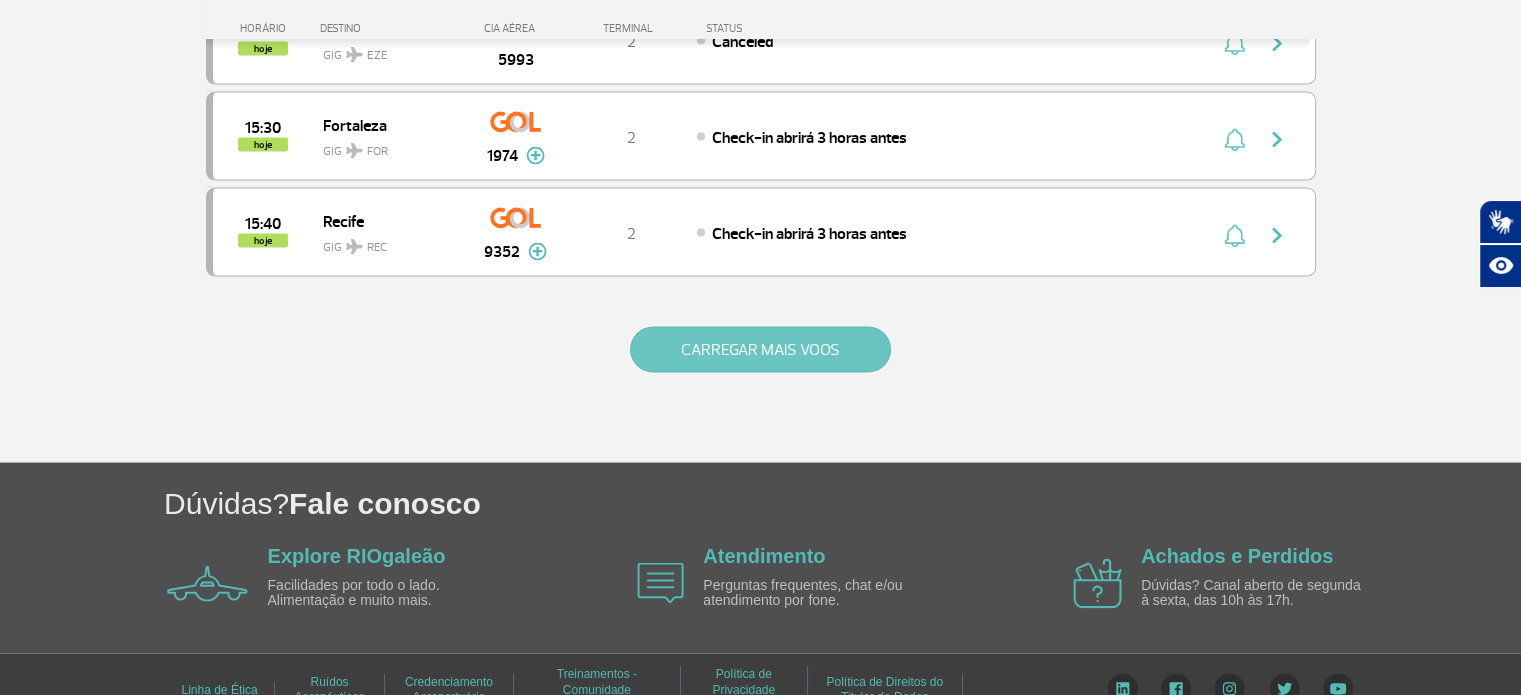 click on "CARREGAR MAIS VOOS" at bounding box center (760, 350) 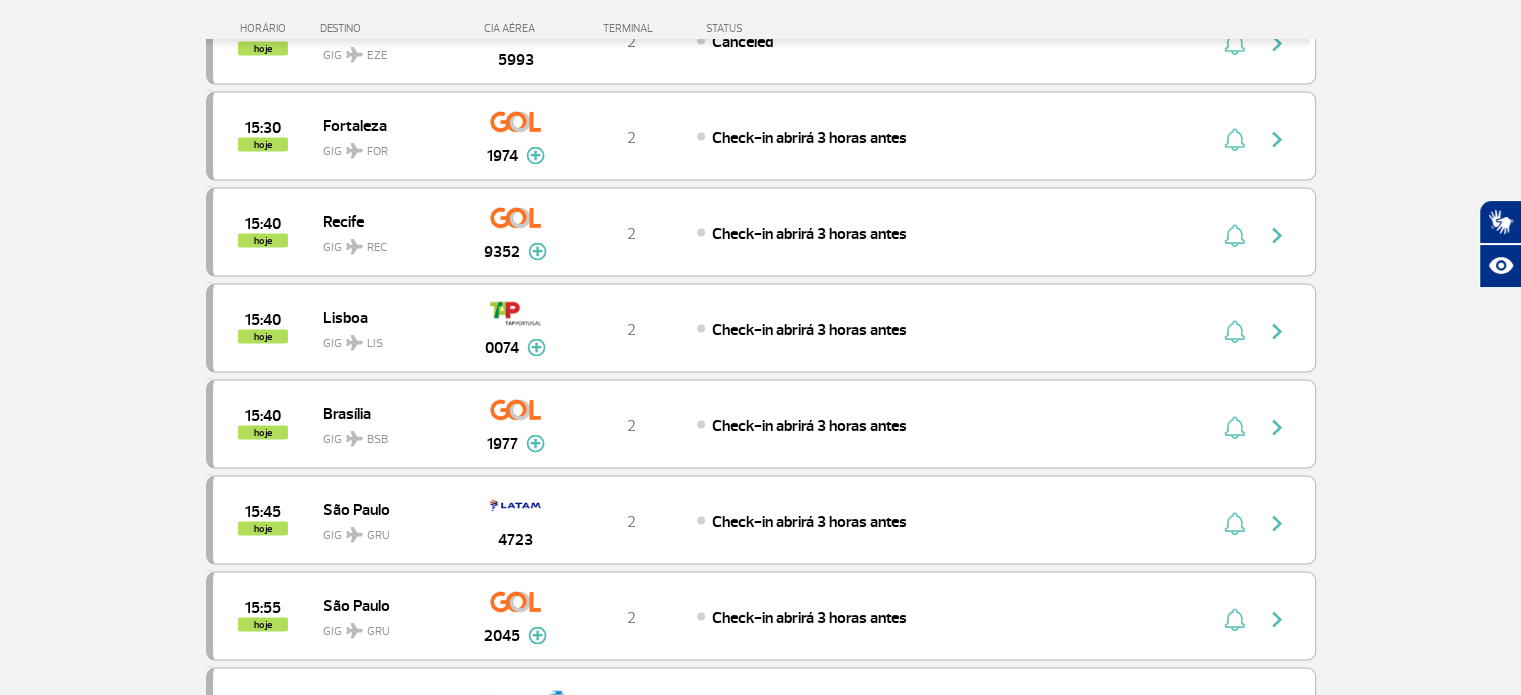 scroll, scrollTop: 5792, scrollLeft: 0, axis: vertical 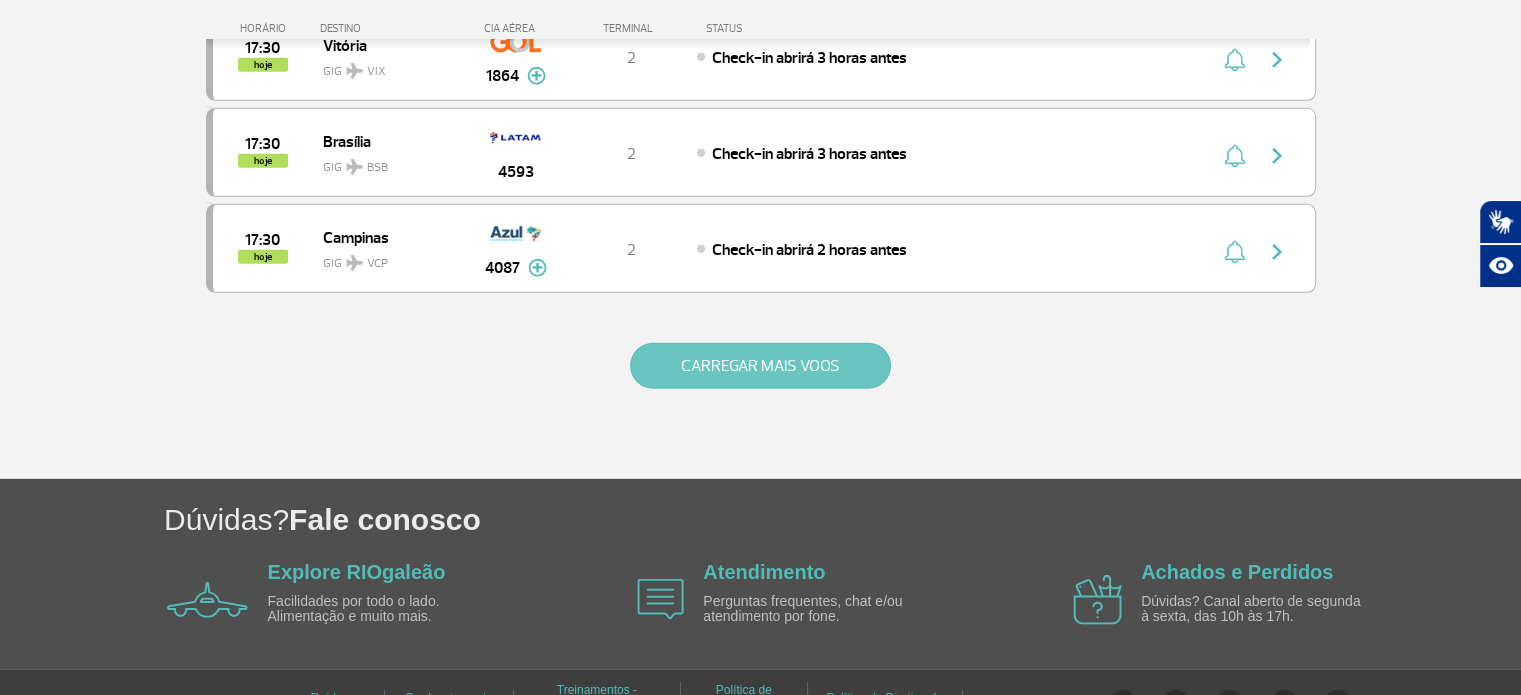 click on "CARREGAR MAIS VOOS" at bounding box center (760, 366) 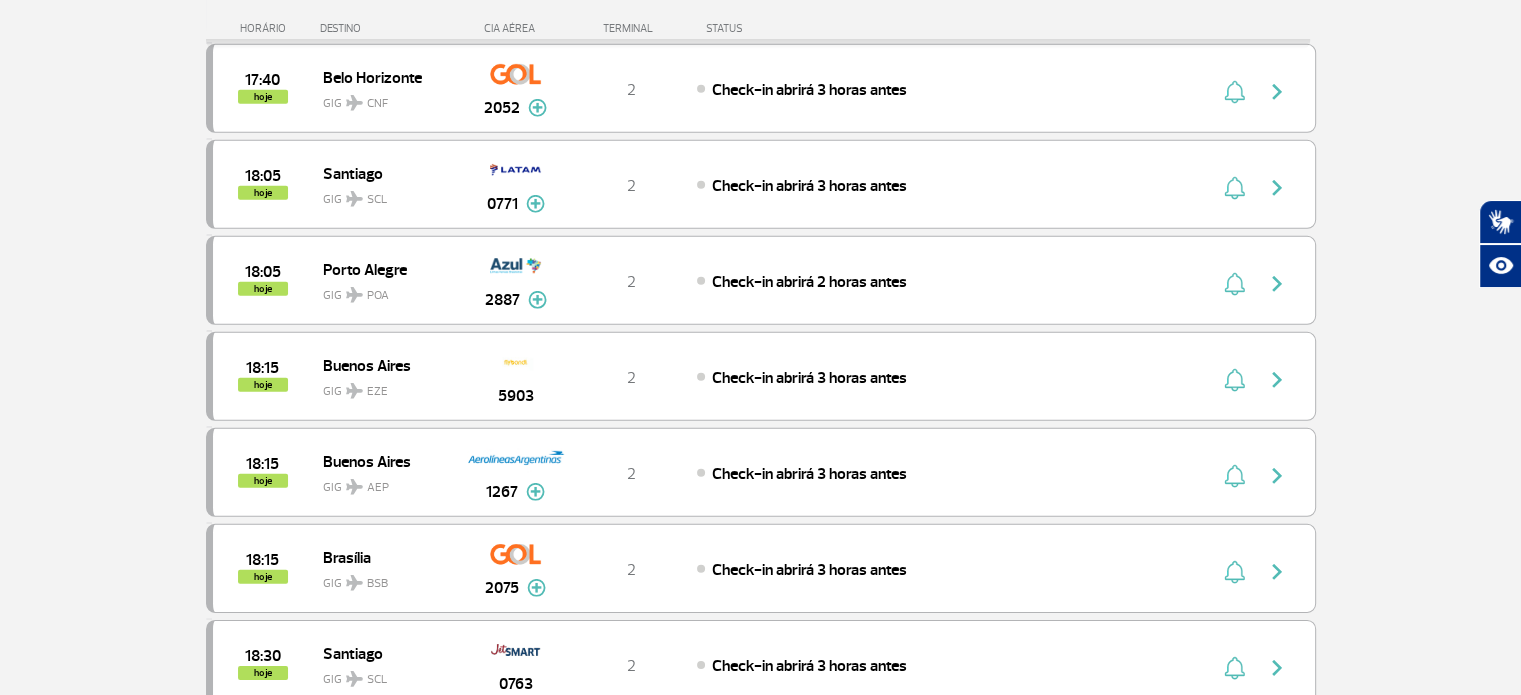 scroll, scrollTop: 6079, scrollLeft: 0, axis: vertical 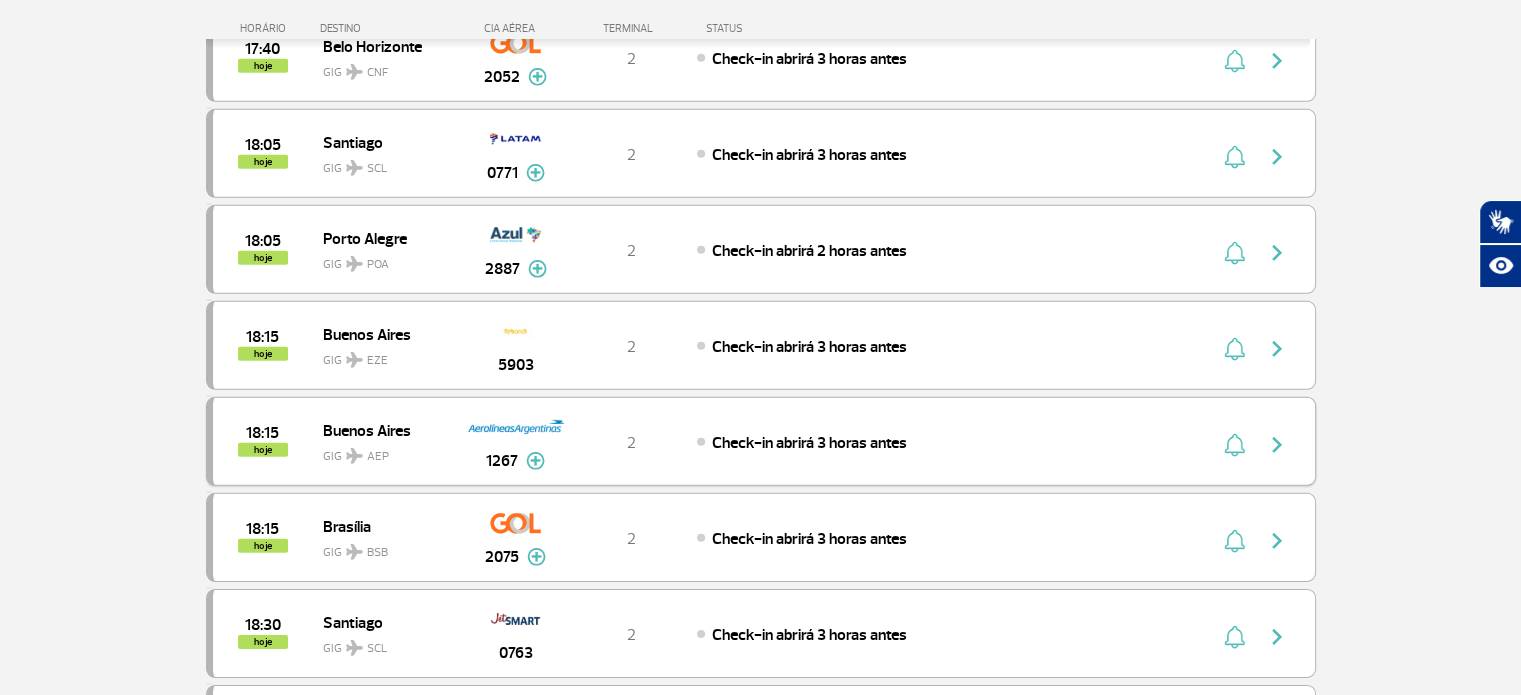 click at bounding box center (1277, 445) 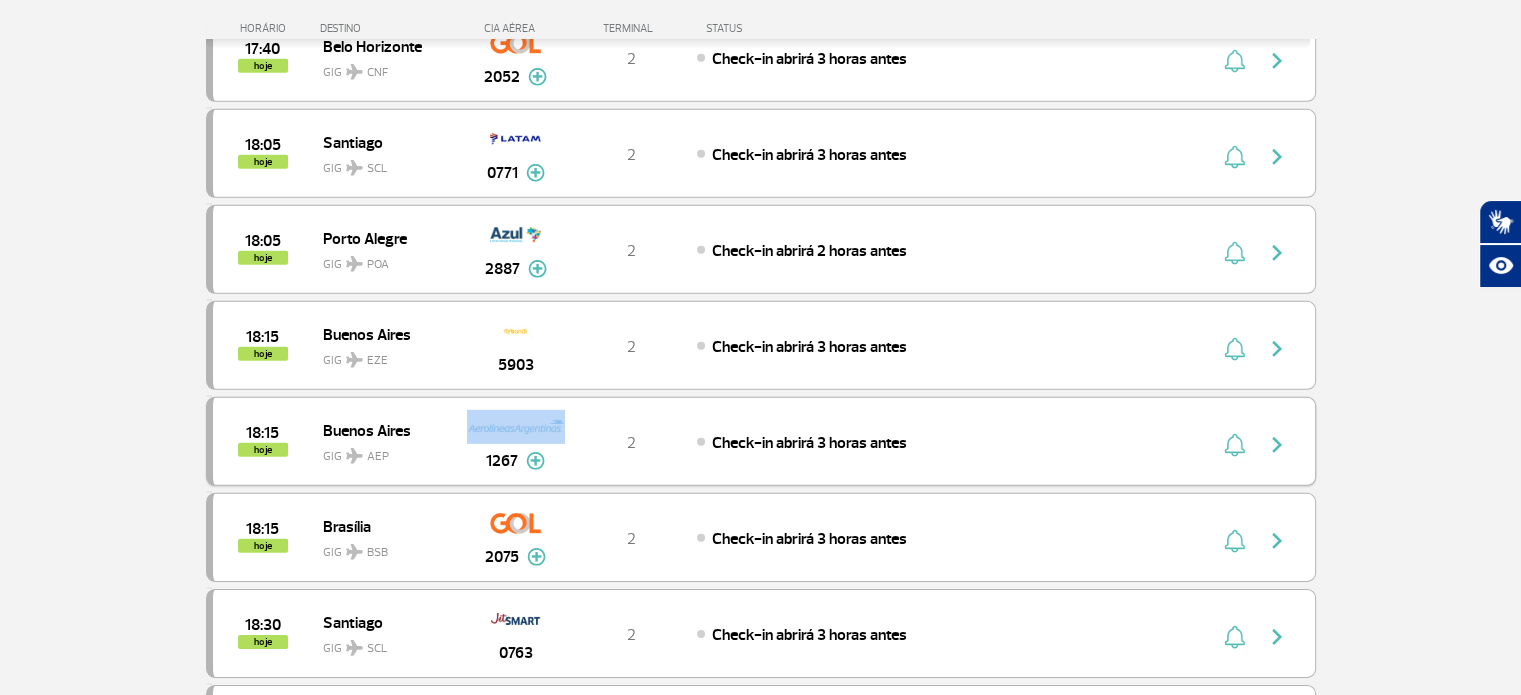 click on "GIG AEP" at bounding box center [387, 451] 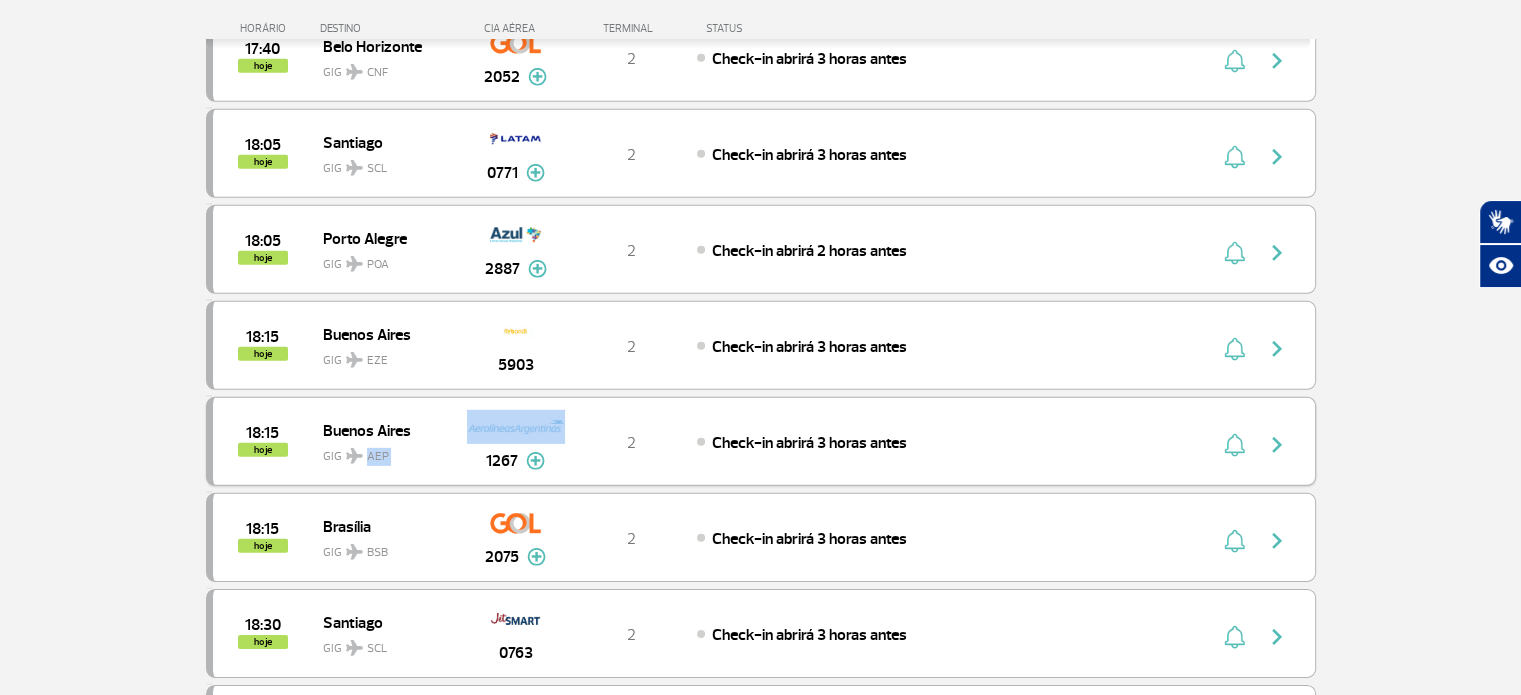 click on "GIG AEP" at bounding box center [387, 451] 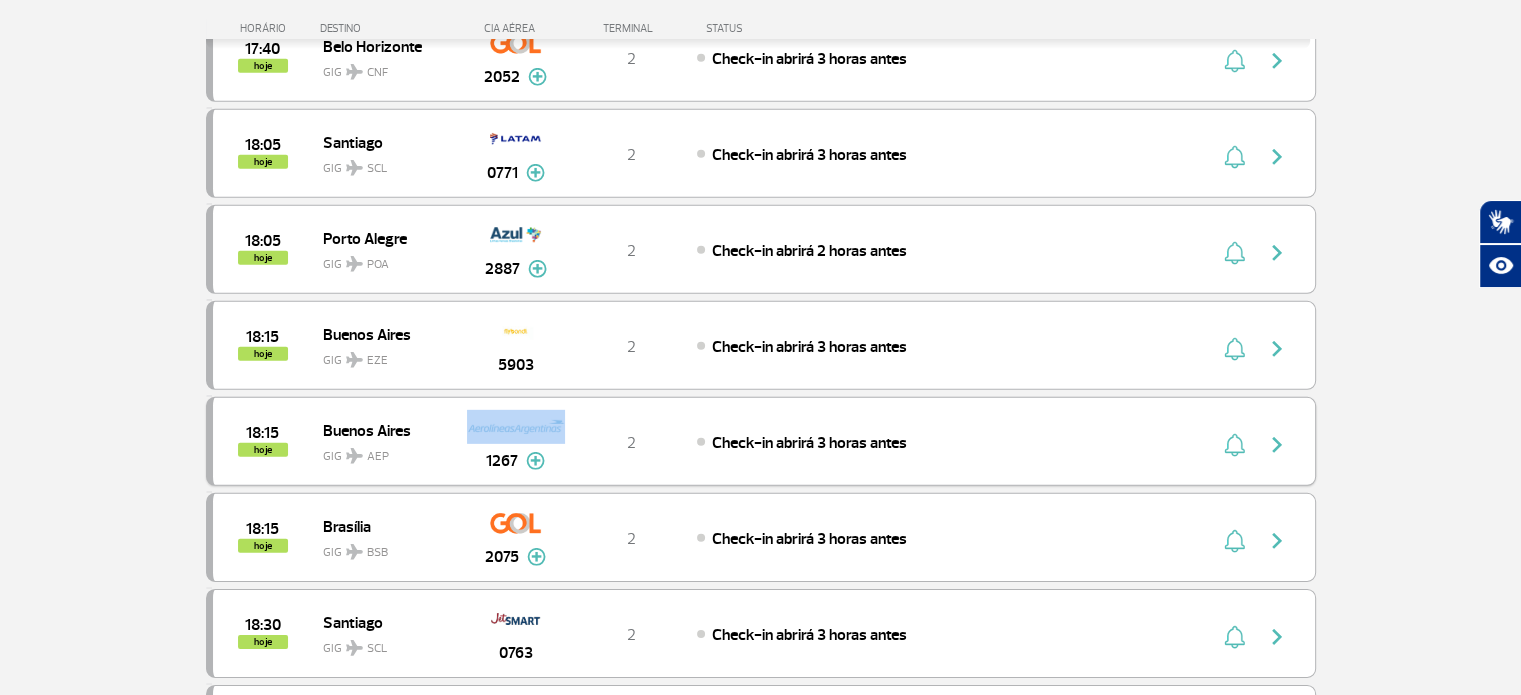 click on "GIG AEP" at bounding box center (387, 451) 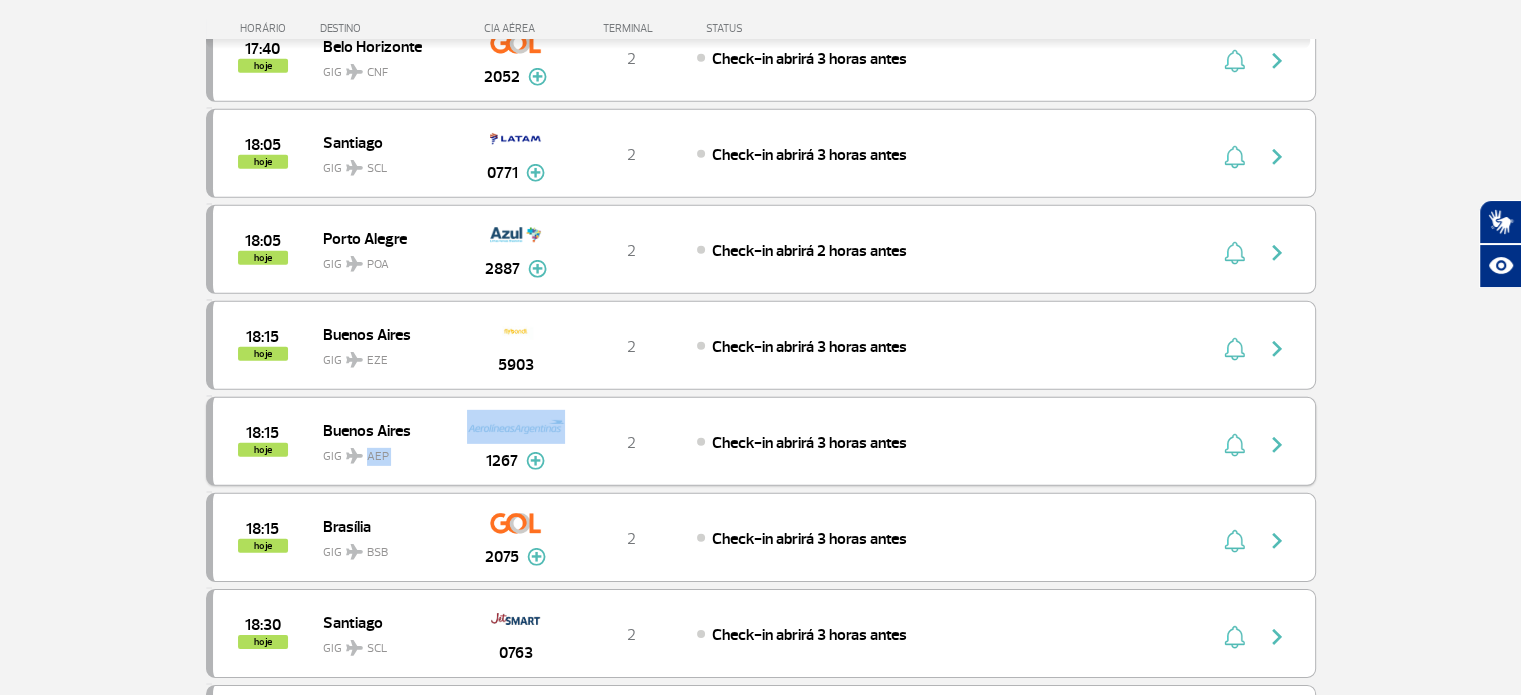 drag, startPoint x: 423, startPoint y: 391, endPoint x: 504, endPoint y: 391, distance: 81 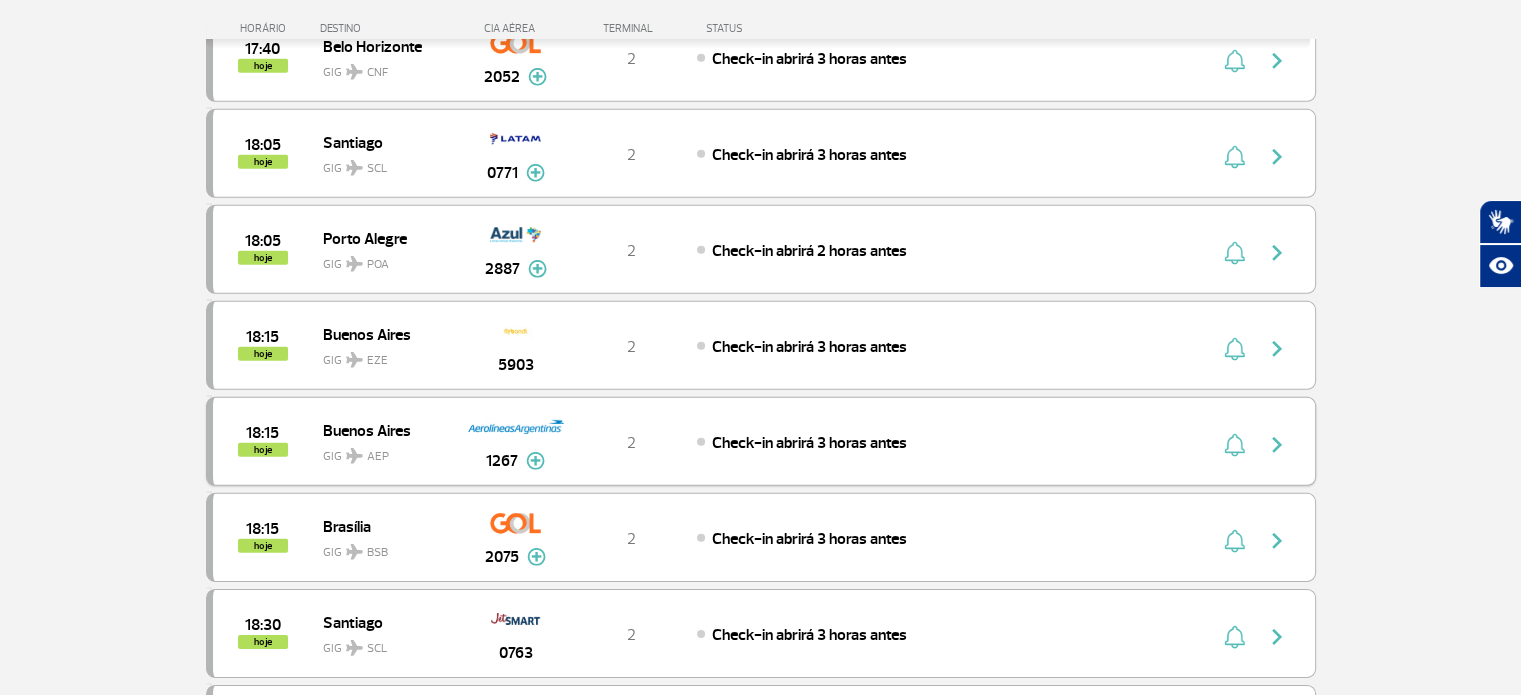 click on "[CITY] GIG AEP" at bounding box center [394, 441] 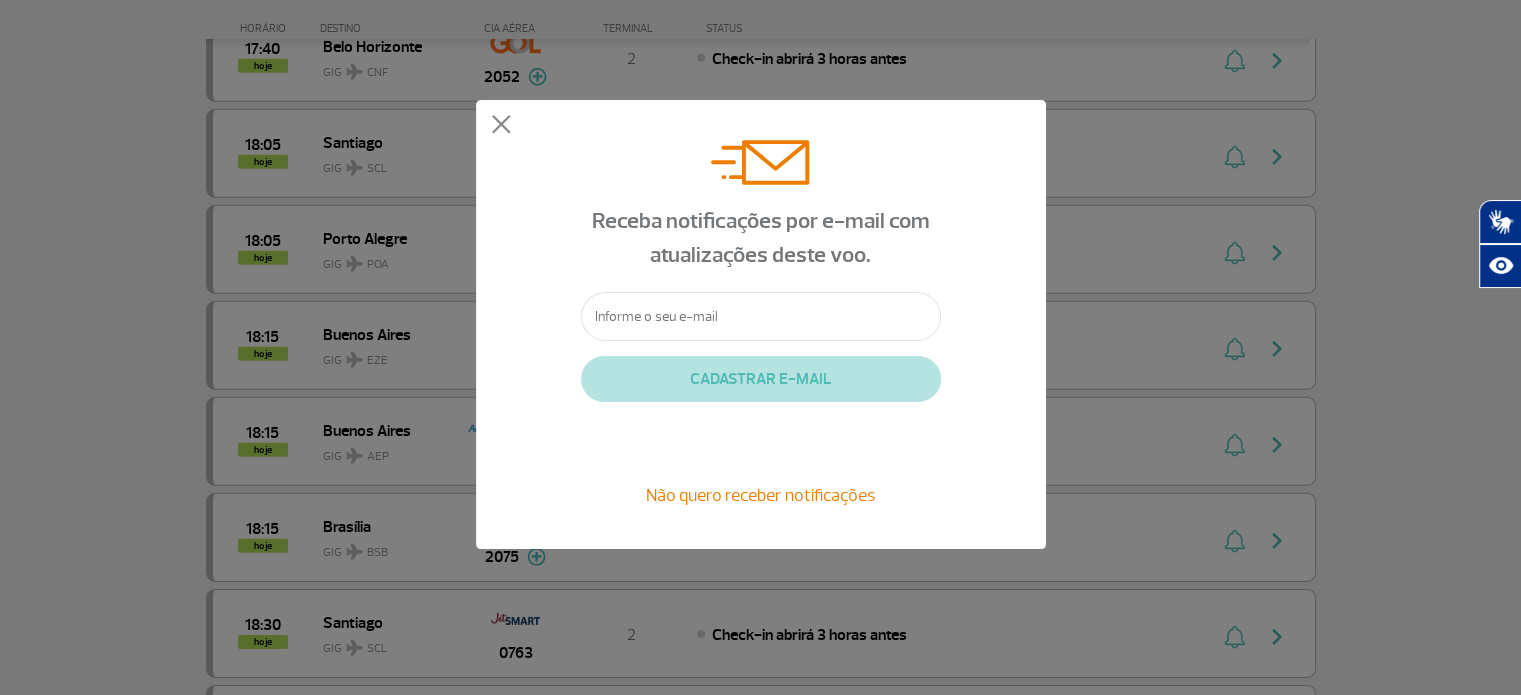 click 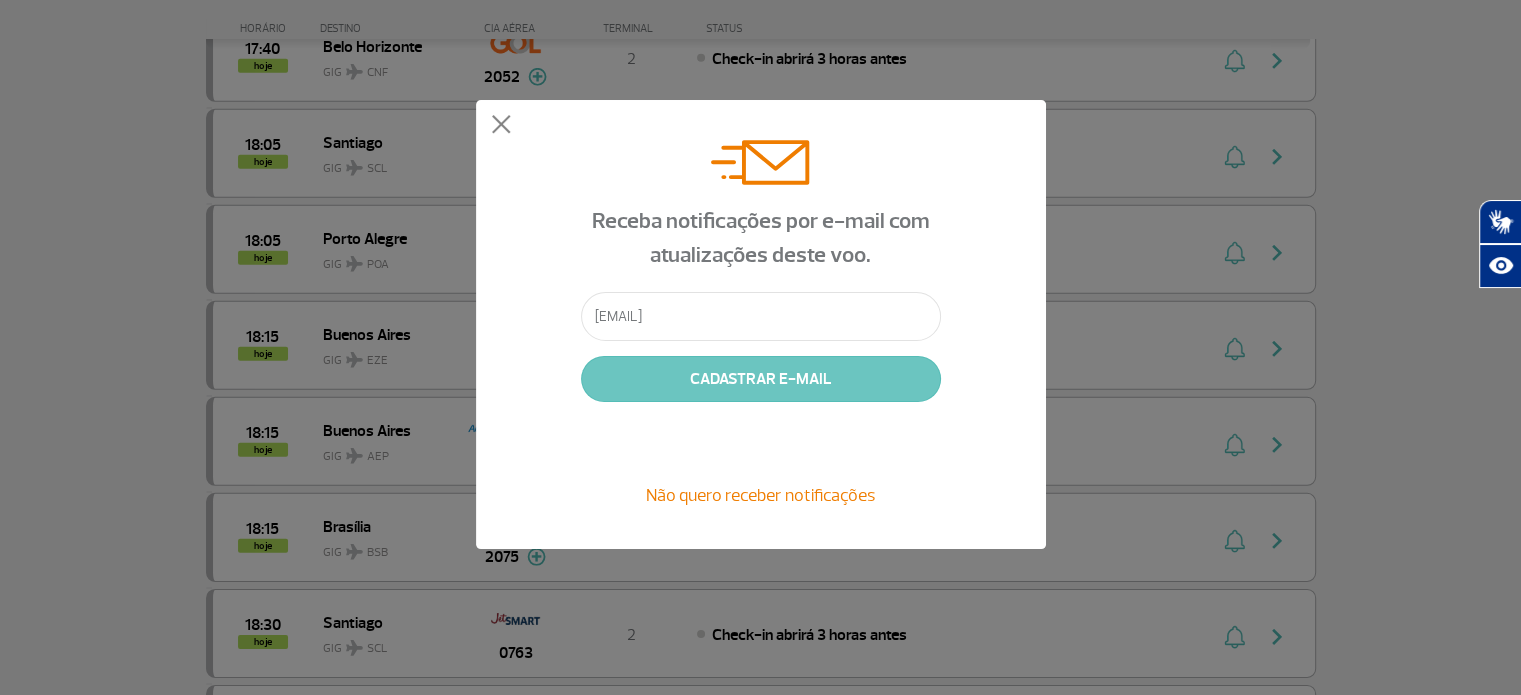 type on "[EMAIL]" 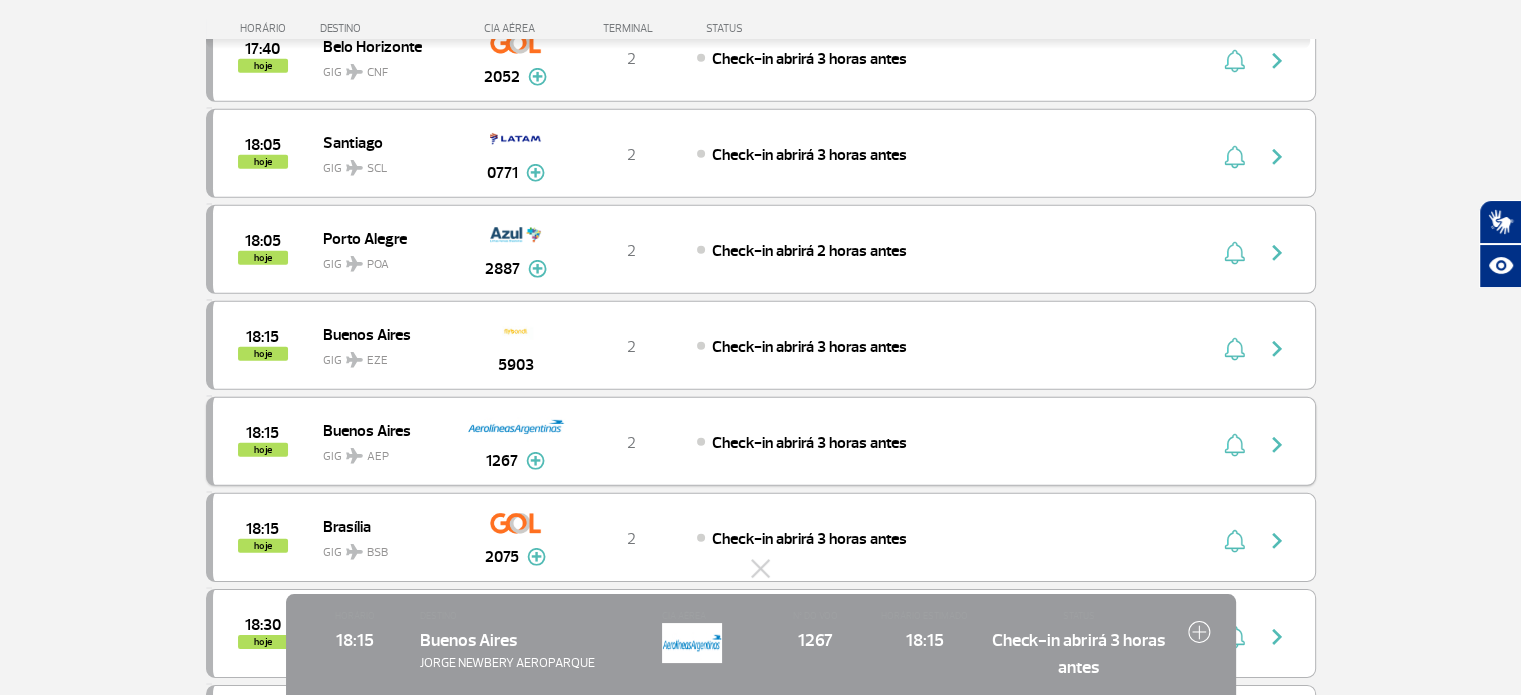 click at bounding box center [1277, 445] 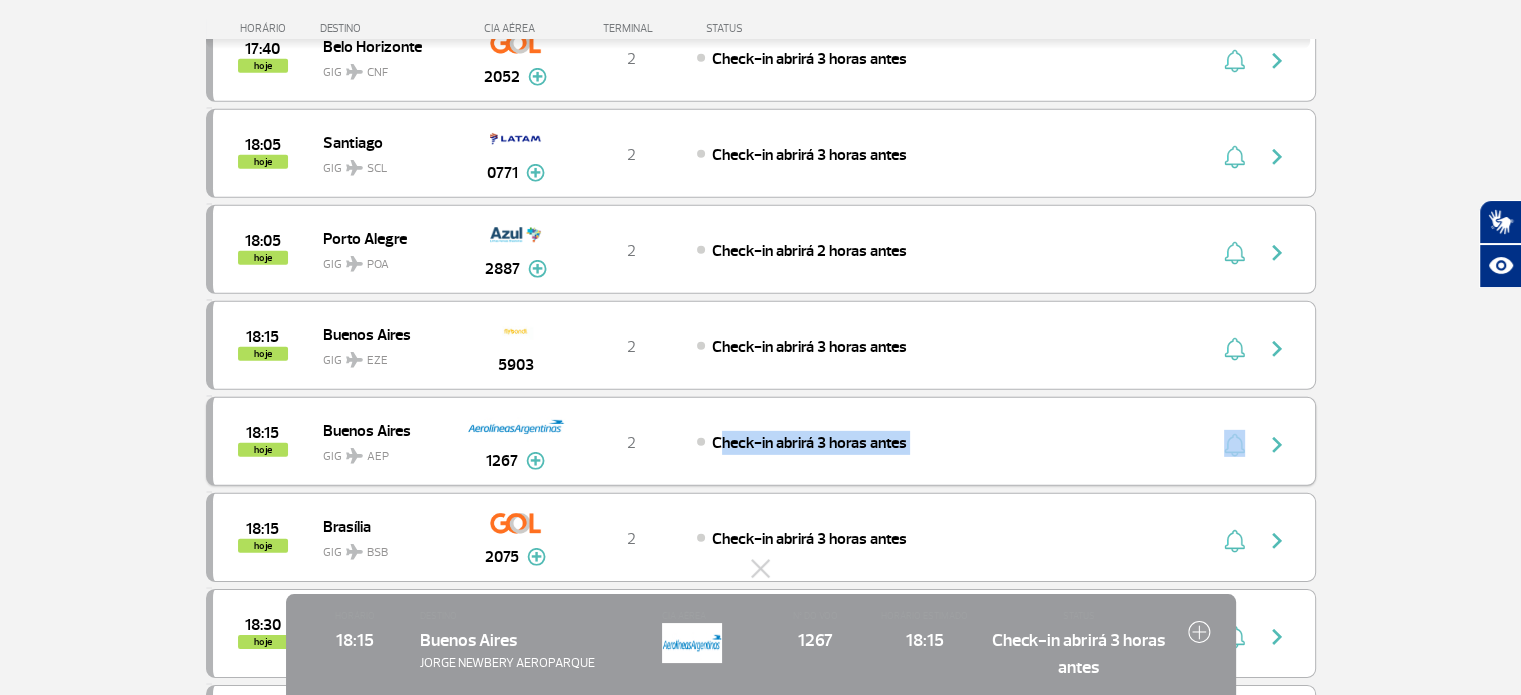 click on "Check-in abrirá 3 horas antes" at bounding box center [809, 443] 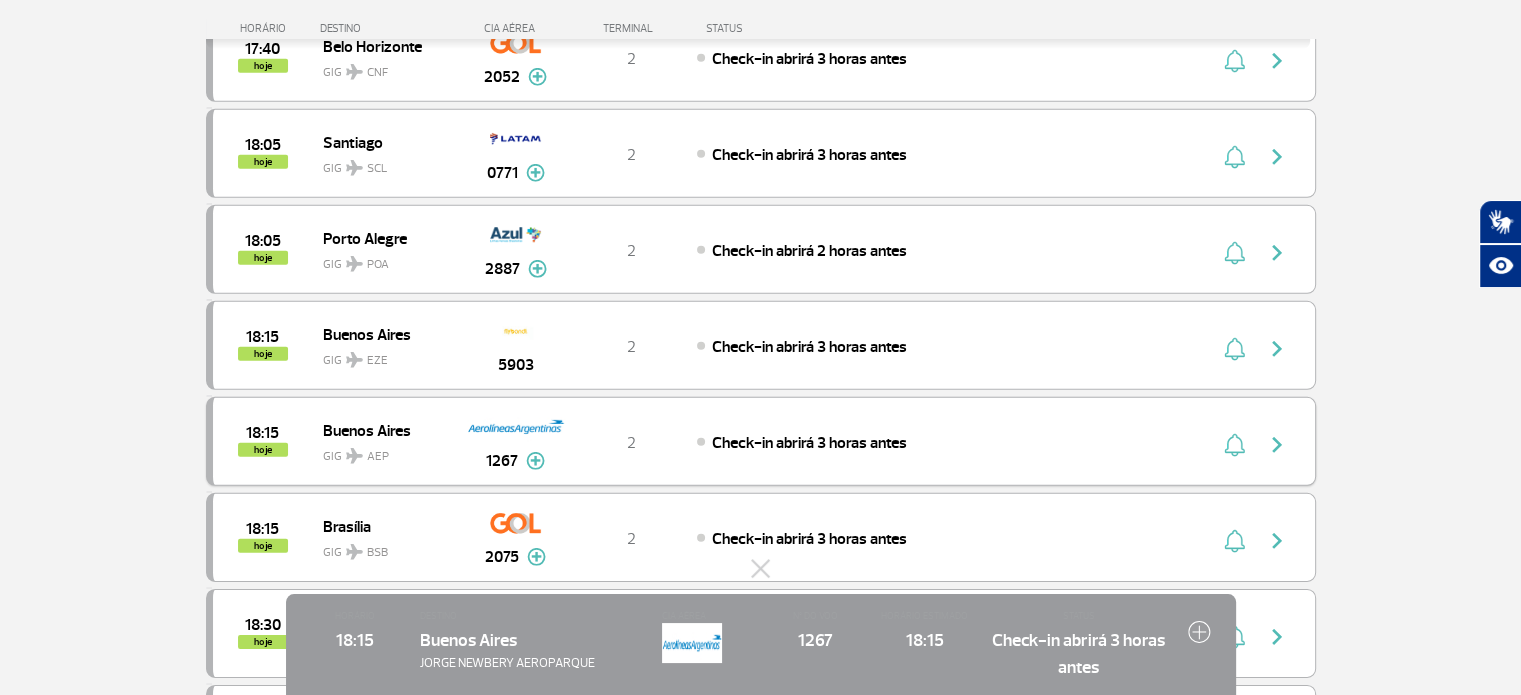 click at bounding box center [1277, 445] 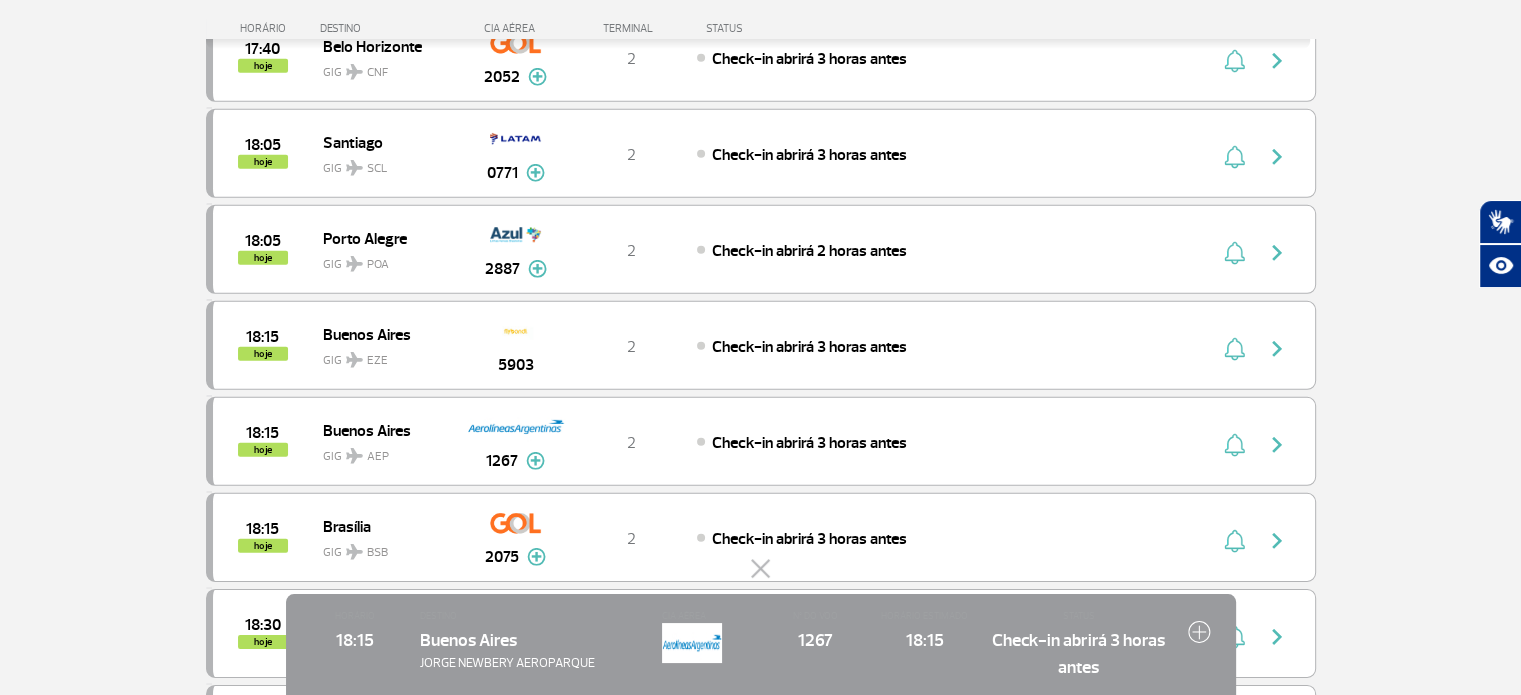 click 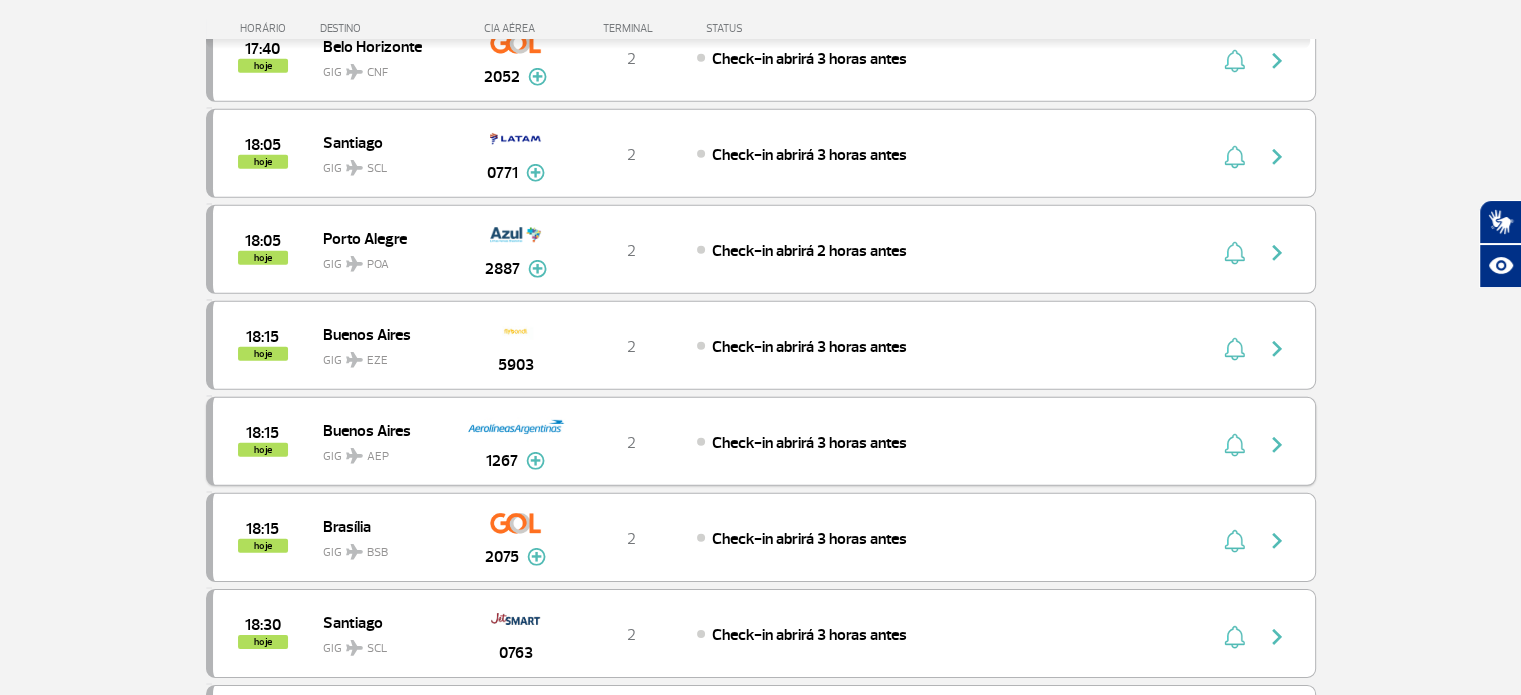 click on "Check-in abrirá 3 horas antes" at bounding box center [917, 442] 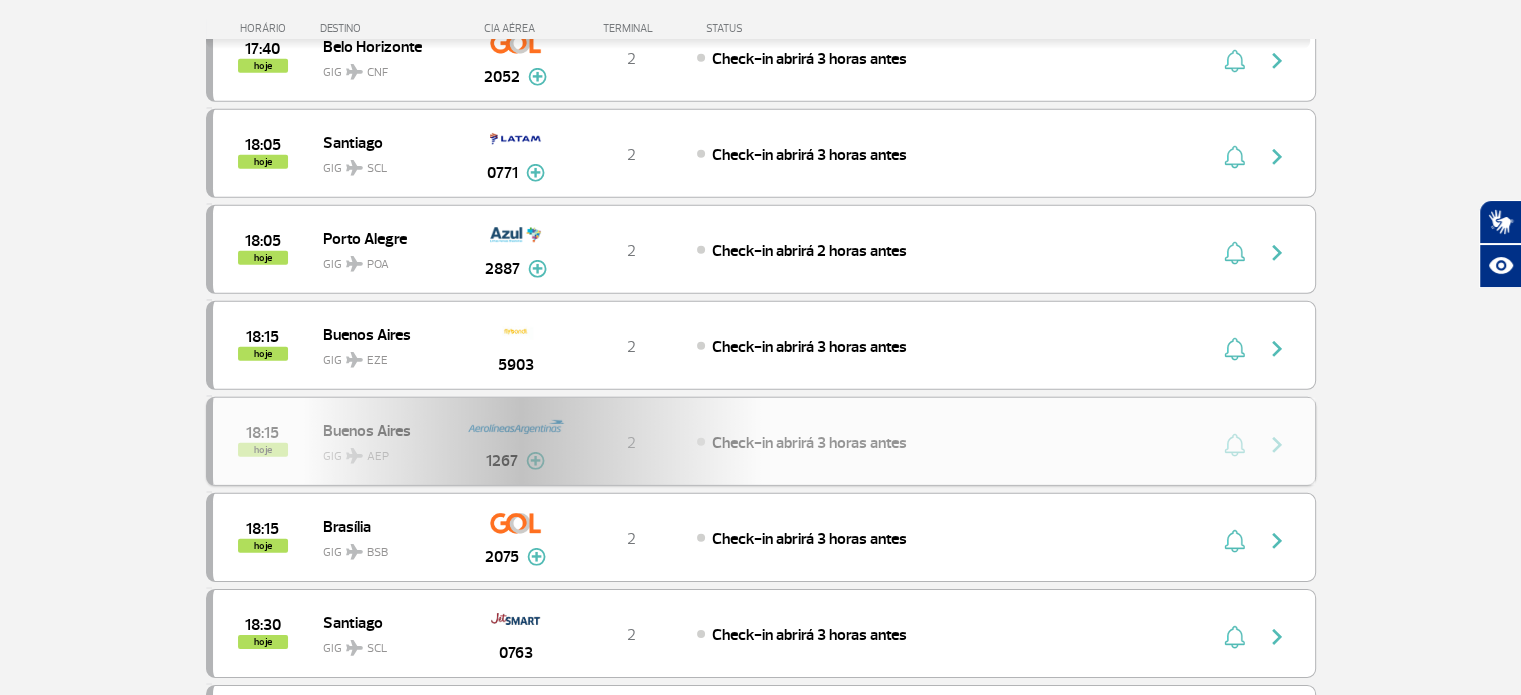 click on "18:15 hoje Buenos Aires GIG AEP 1267 2 Check-in abrirá 3 horas antes Parcerias: GOL Transportes Aereos 3059 GOL Transportes Aereos 3061" at bounding box center [761, 441] 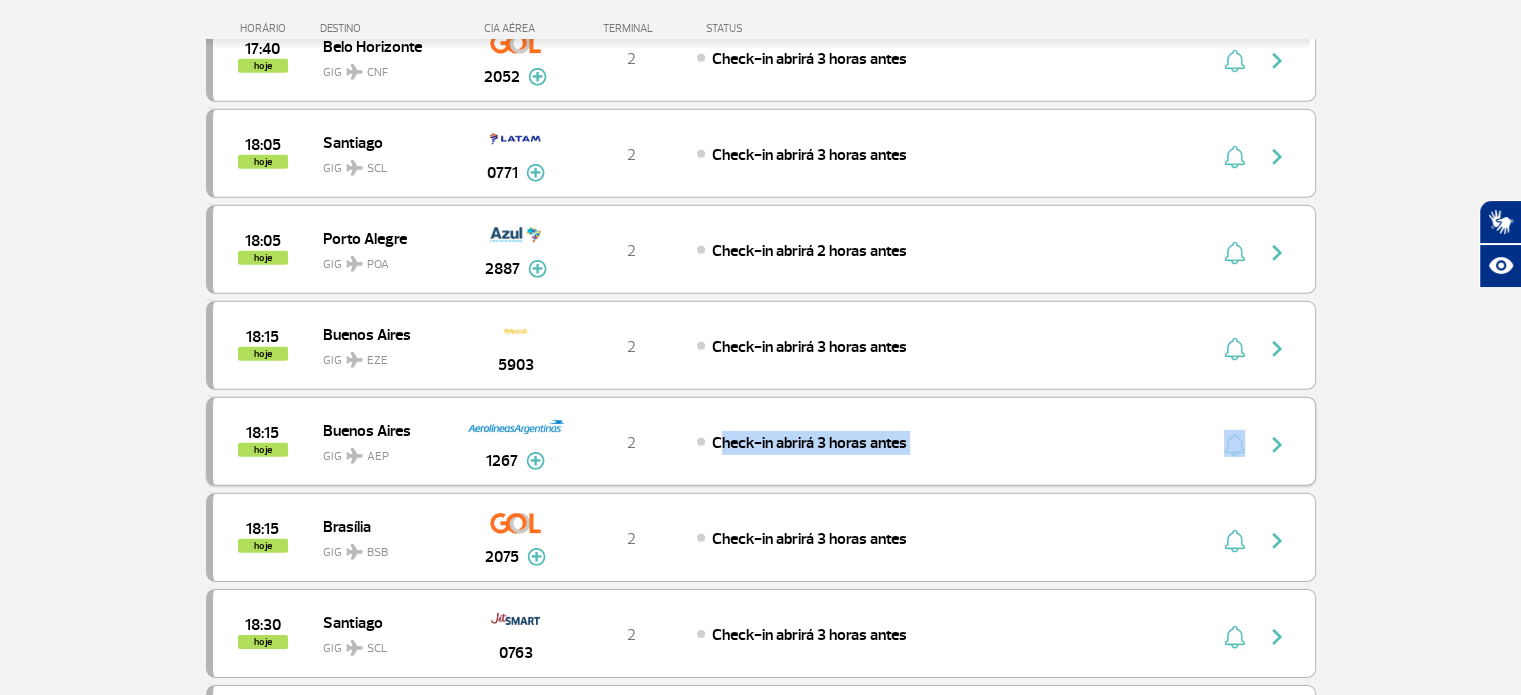 click on "Check-in abrirá 3 horas antes" at bounding box center (917, 442) 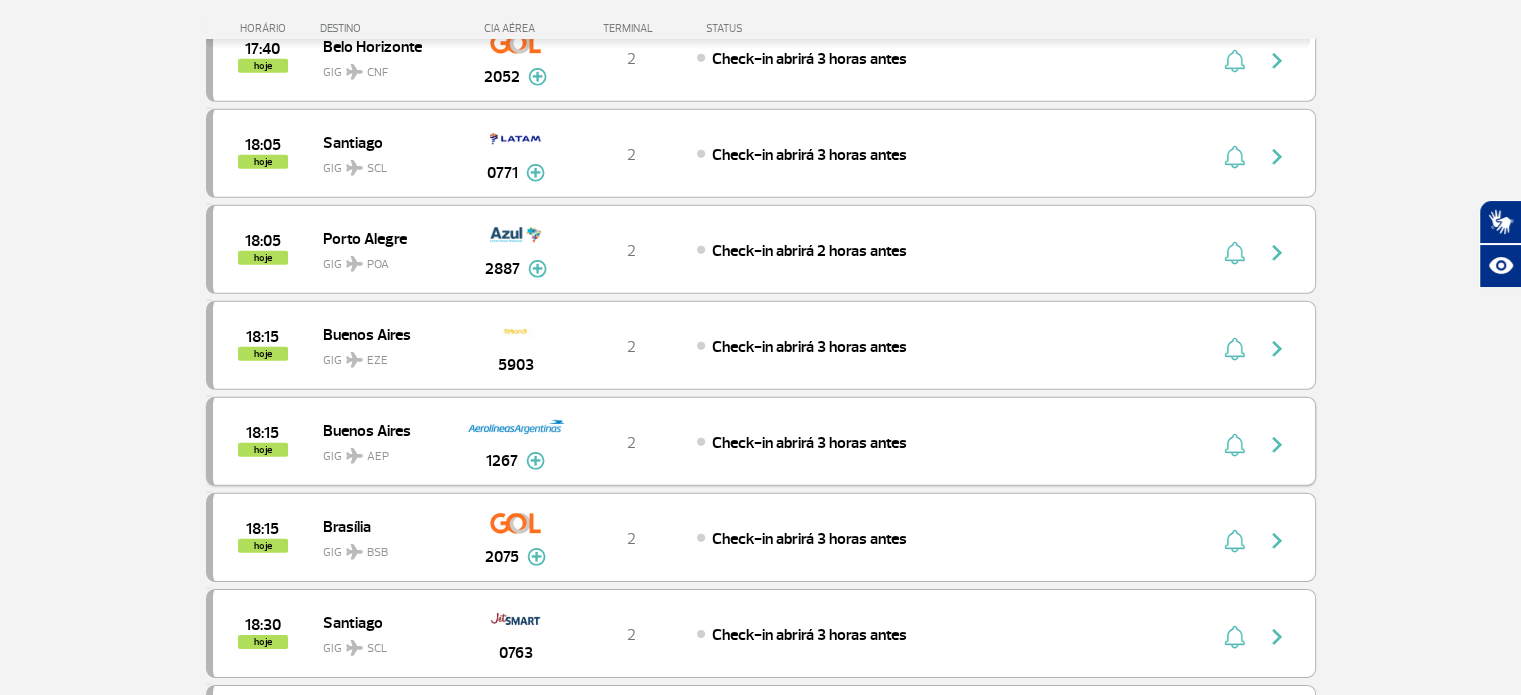 drag, startPoint x: 1042, startPoint y: 399, endPoint x: 968, endPoint y: 399, distance: 74 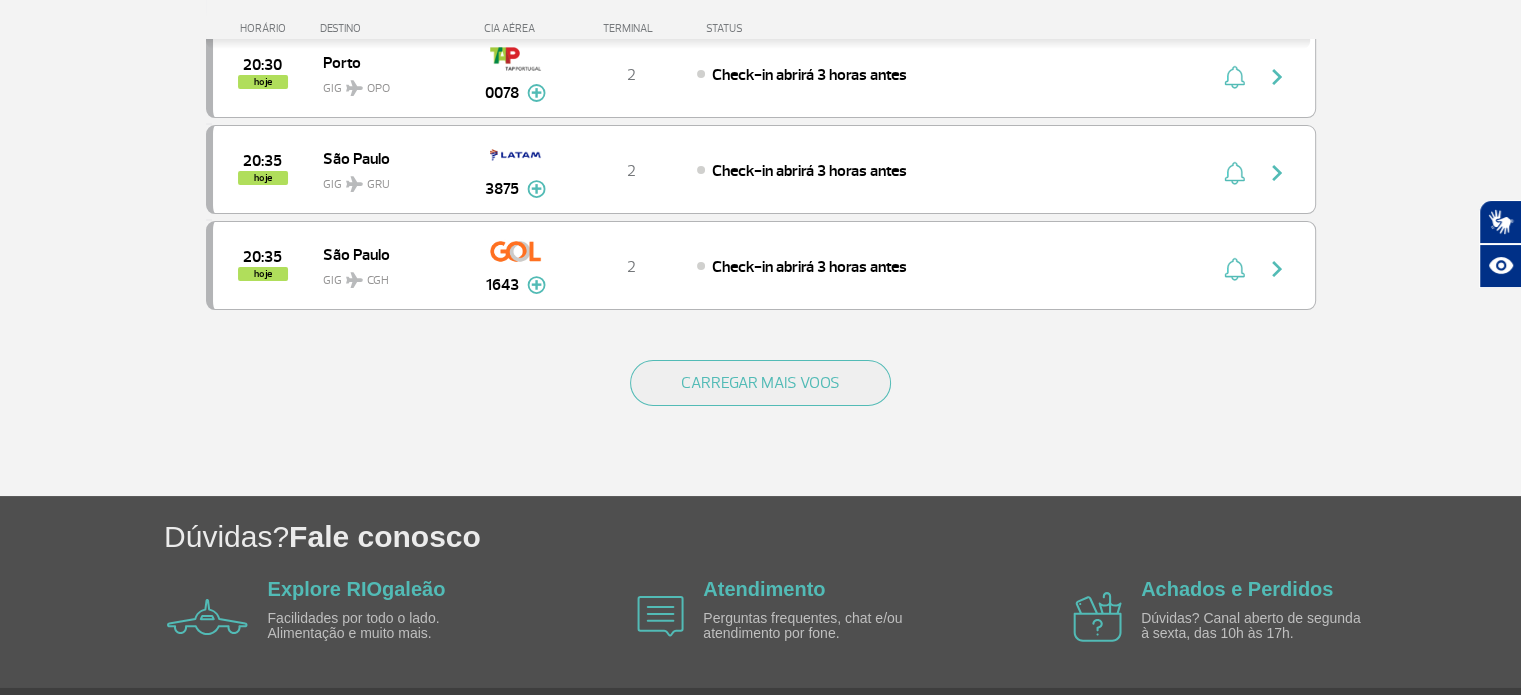 scroll, scrollTop: 0, scrollLeft: 0, axis: both 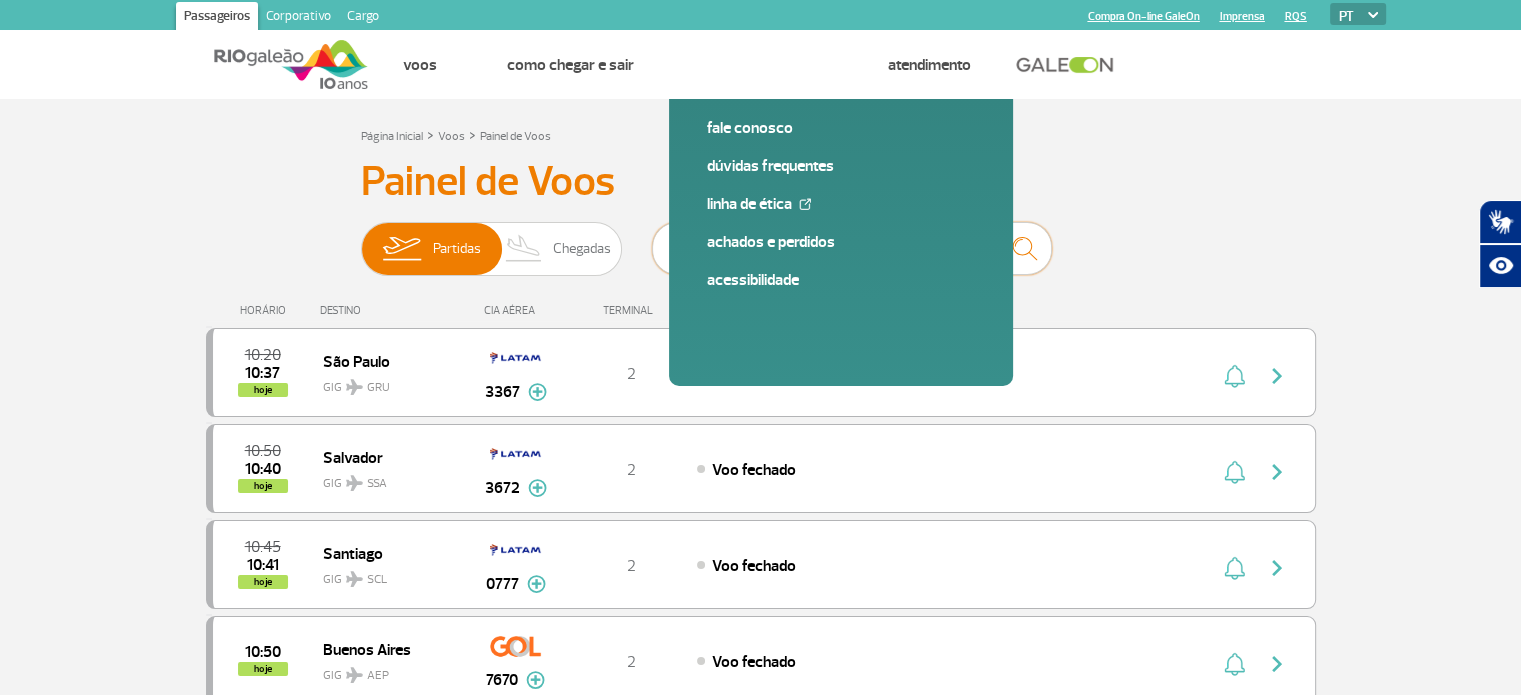 click at bounding box center (852, 248) 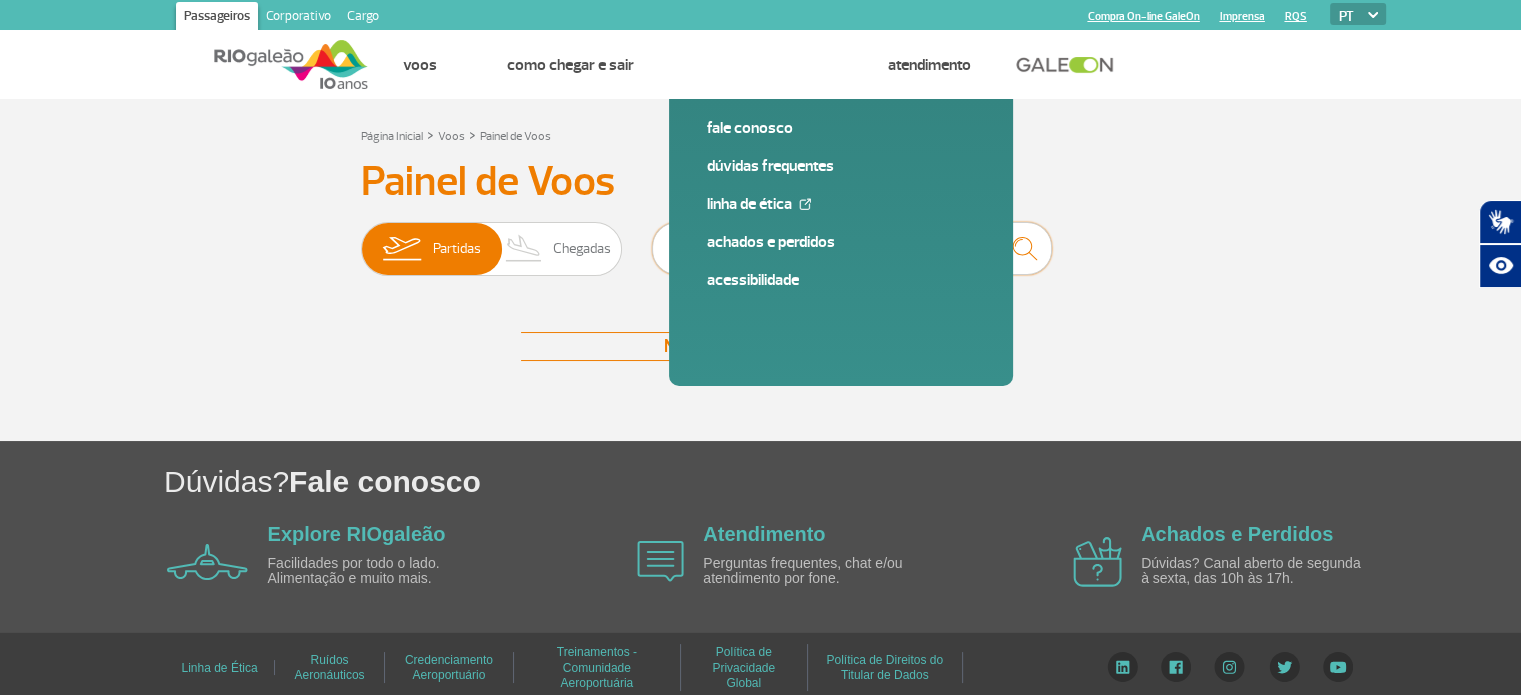 type on "a" 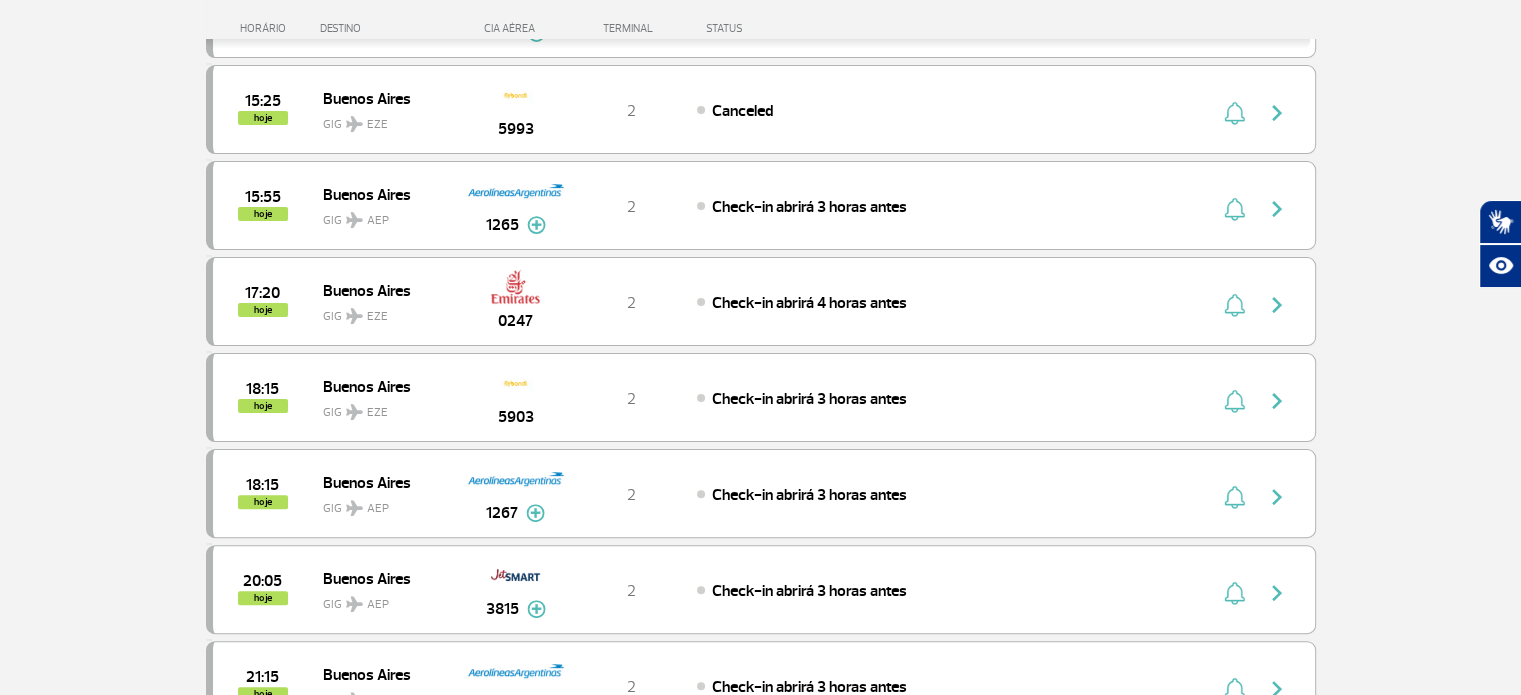 scroll, scrollTop: 491, scrollLeft: 0, axis: vertical 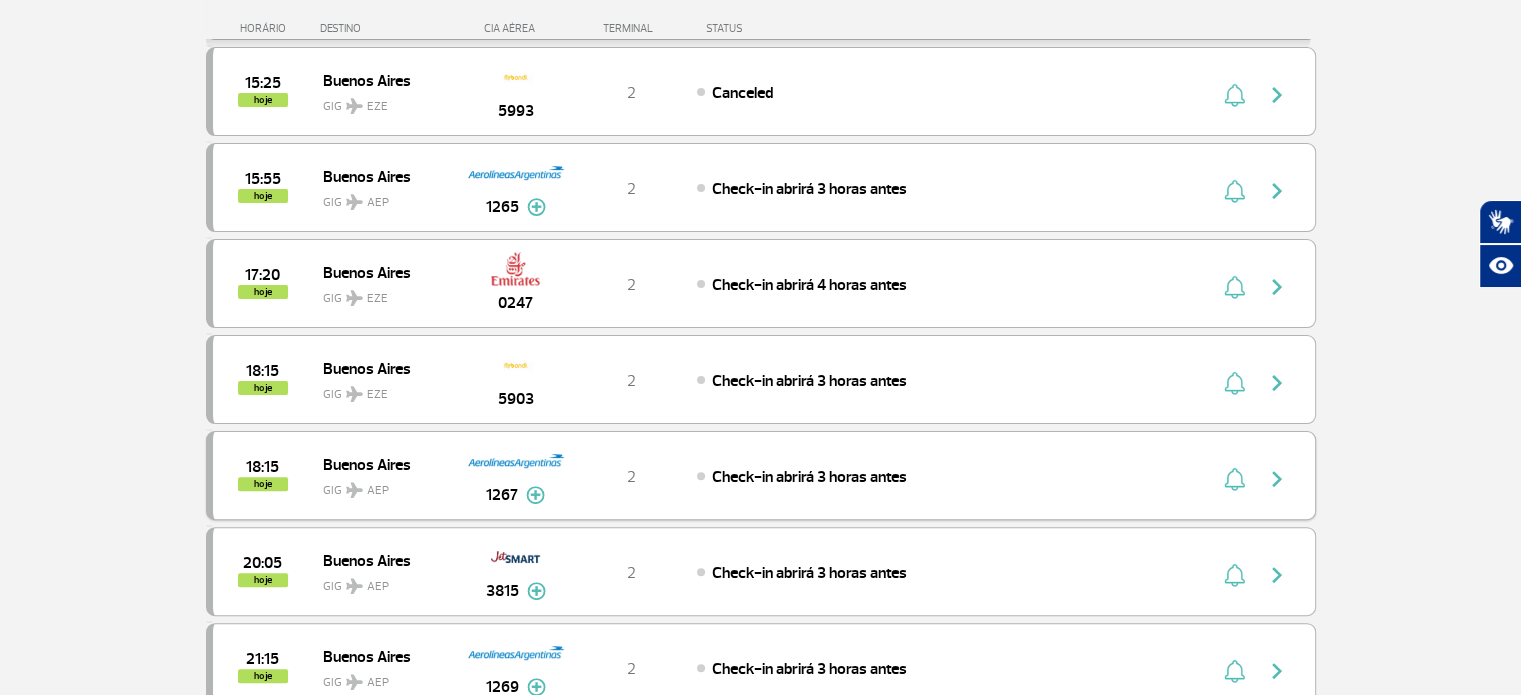 type on "[CITY]" 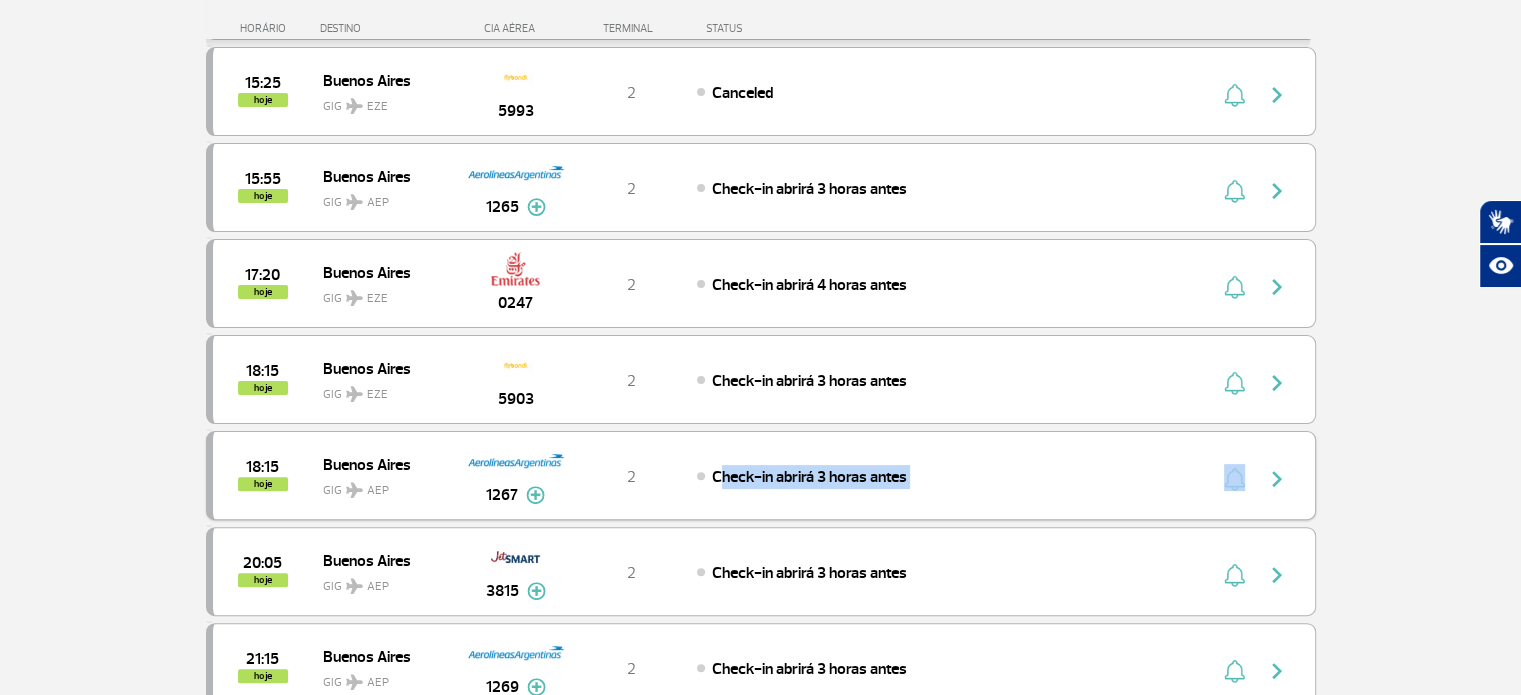 click on "Check-in abrirá 3 horas antes" at bounding box center (809, 477) 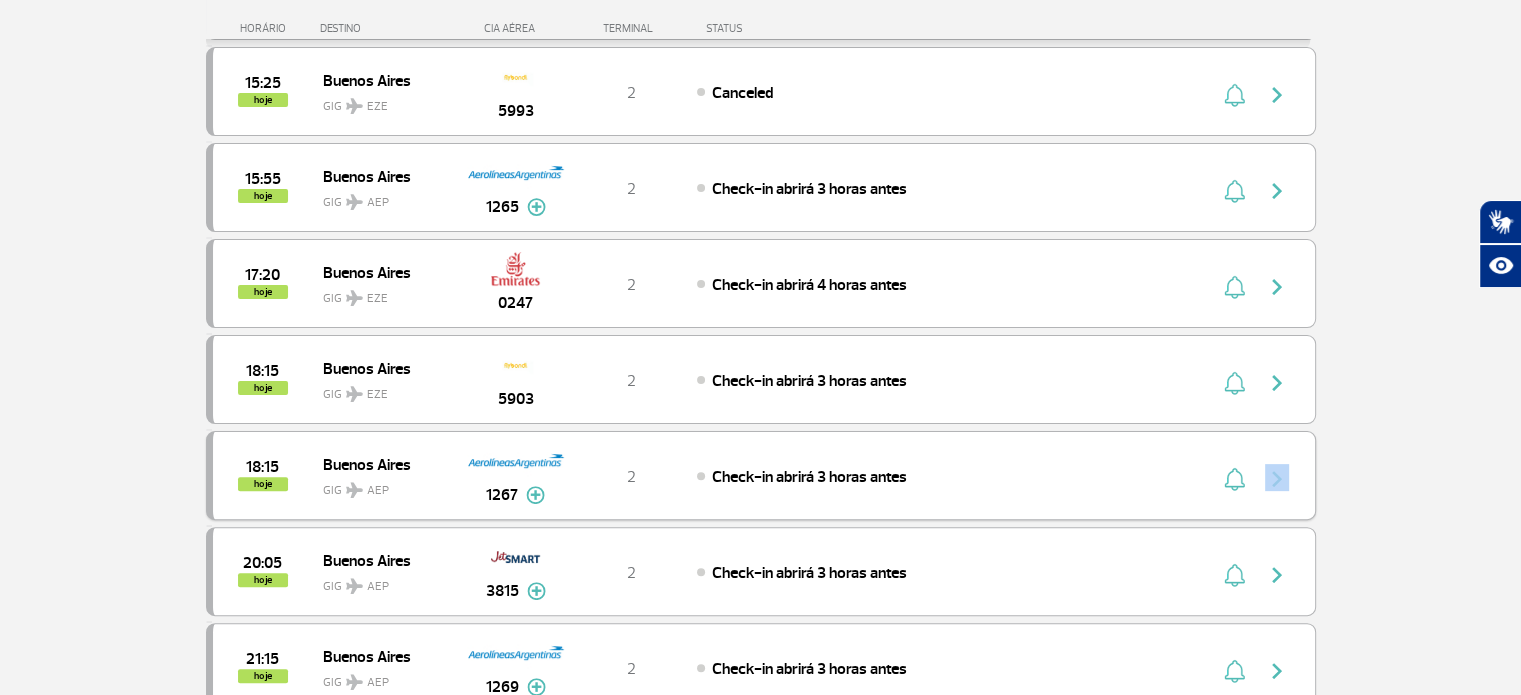 click on "18:15 hoje Buenos Aires GIG AEP 1267 2 Check-in abrirá 3 horas antes Parcerias: GOL Transportes Aereos 3059 GOL Transportes Aereos 3061" at bounding box center (761, 475) 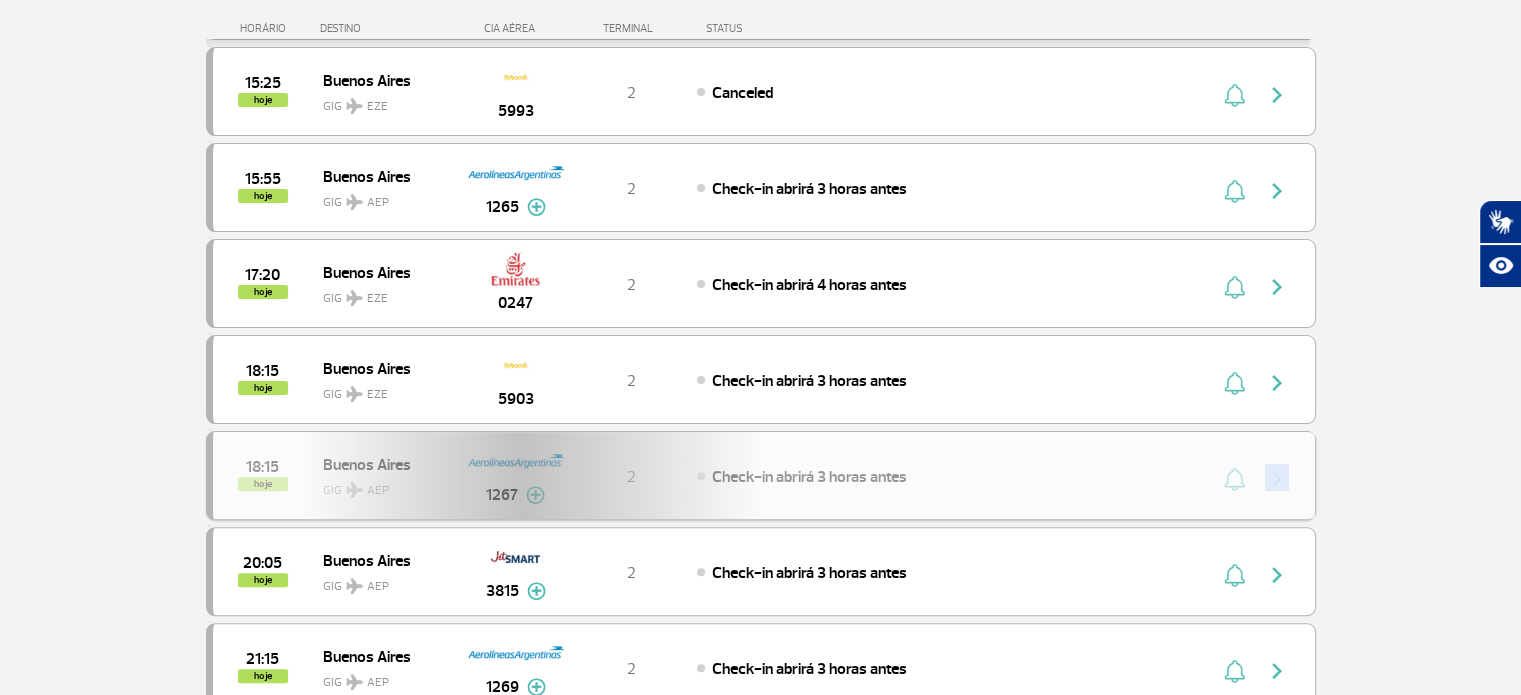 click on "18:15 hoje Buenos Aires GIG AEP 1267 2 Check-in abrirá 3 horas antes Parcerias: GOL Transportes Aereos 3059 GOL Transportes Aereos 3061" at bounding box center (761, 475) 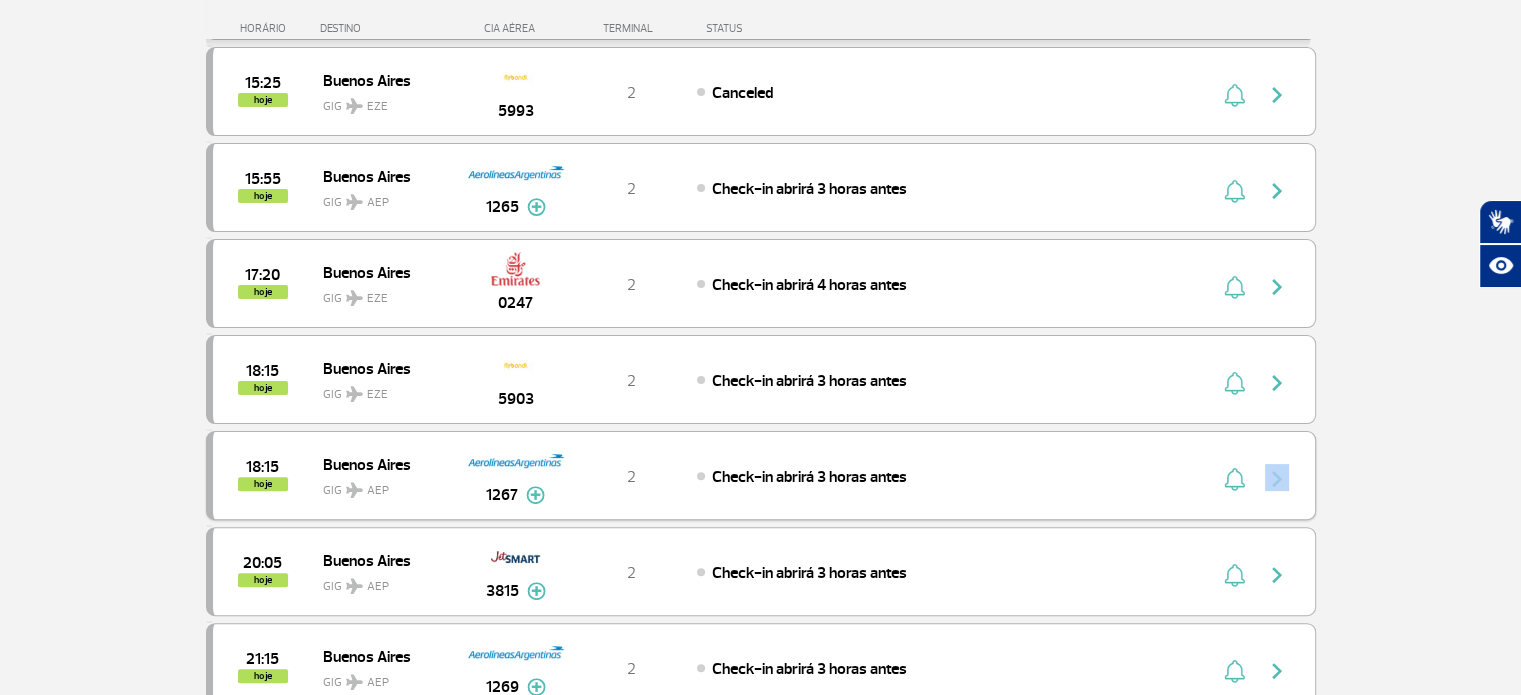 drag, startPoint x: 944, startPoint y: 477, endPoint x: 896, endPoint y: 479, distance: 48.04165 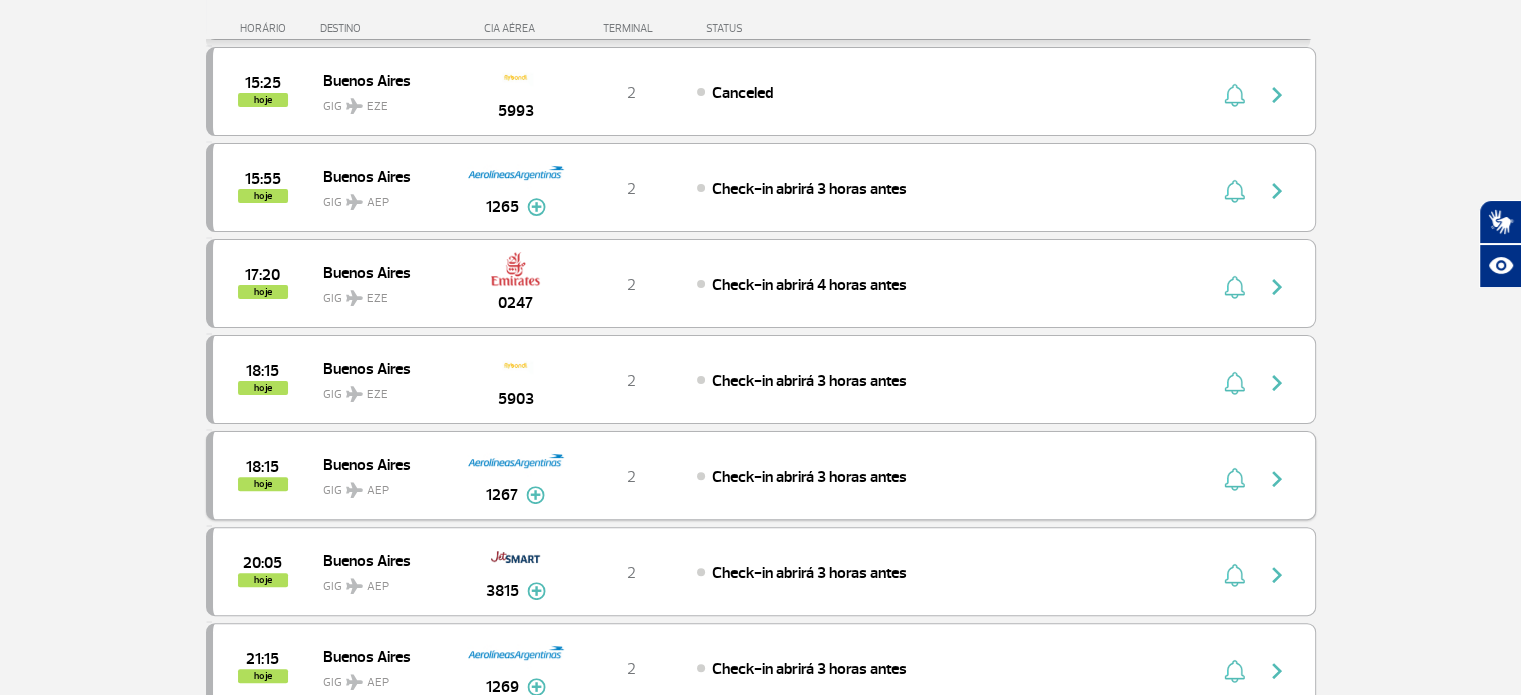 click on "18:15 hoje Buenos Aires GIG AEP 1267 2 Check-in abrirá 3 horas antes Parcerias: GOL Transportes Aereos 3059 GOL Transportes Aereos 3061" at bounding box center [761, 475] 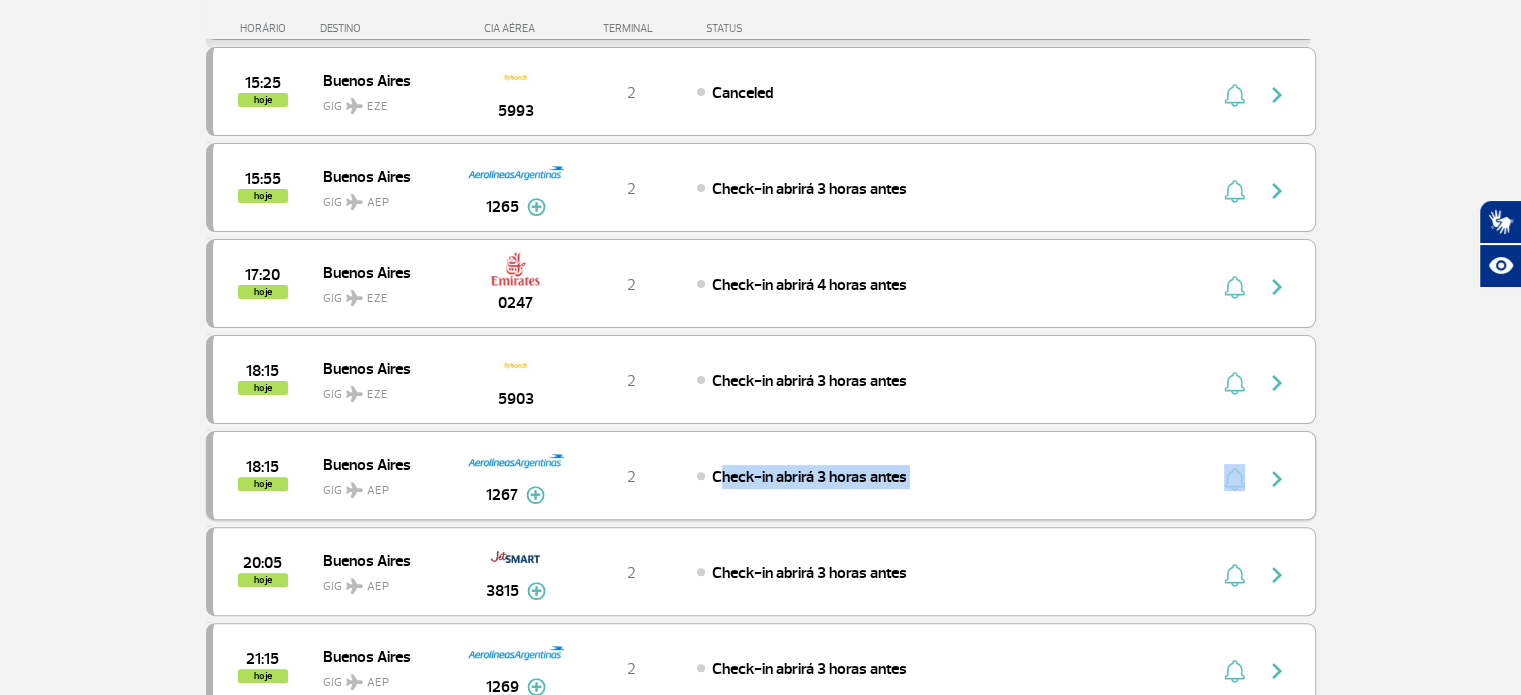 click on "Check-in abrirá 3 horas antes" at bounding box center (917, 476) 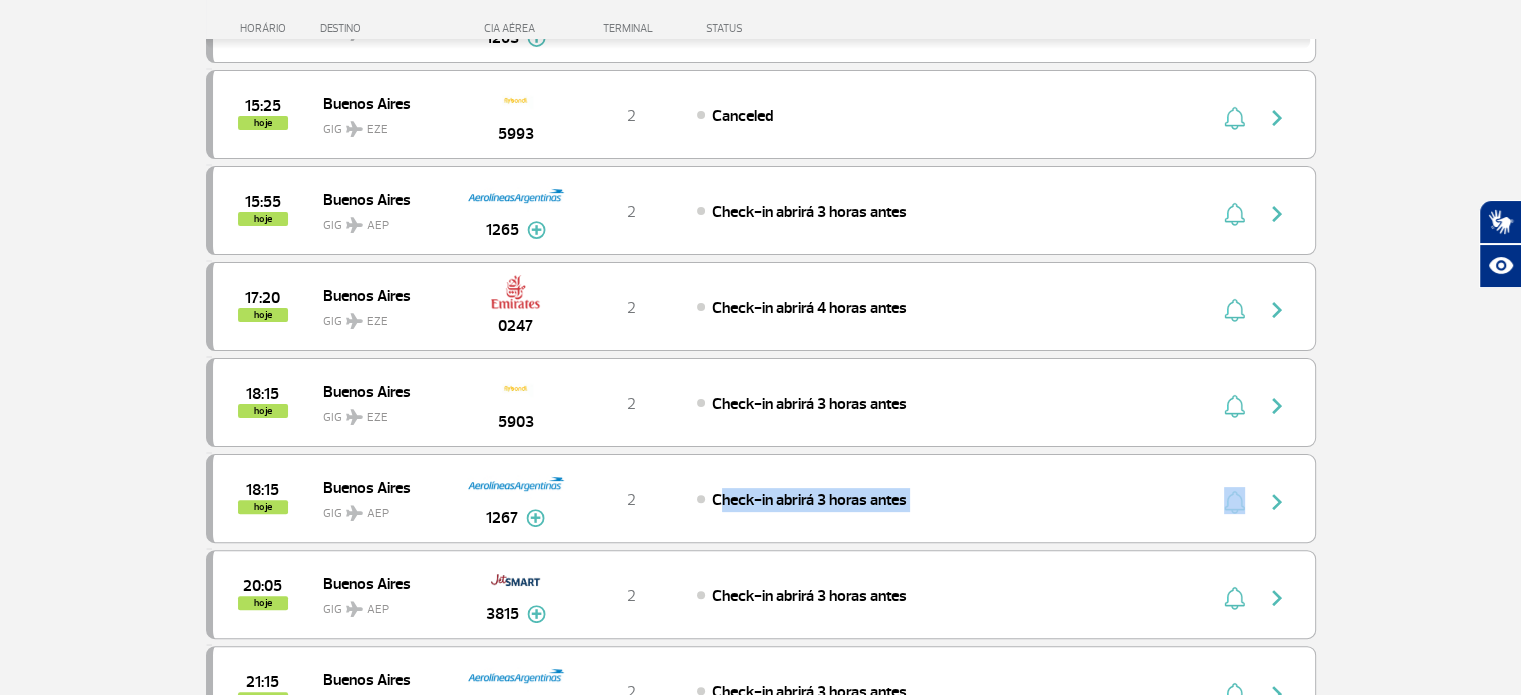scroll, scrollTop: 462, scrollLeft: 0, axis: vertical 